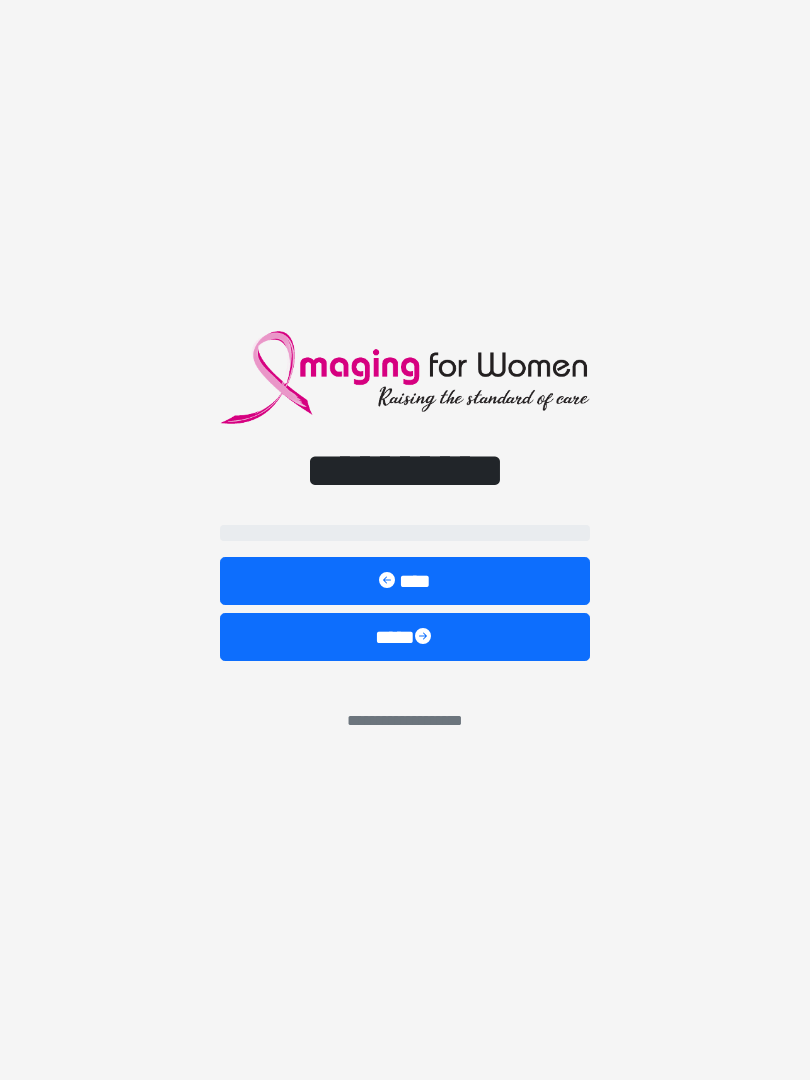 scroll, scrollTop: 0, scrollLeft: 0, axis: both 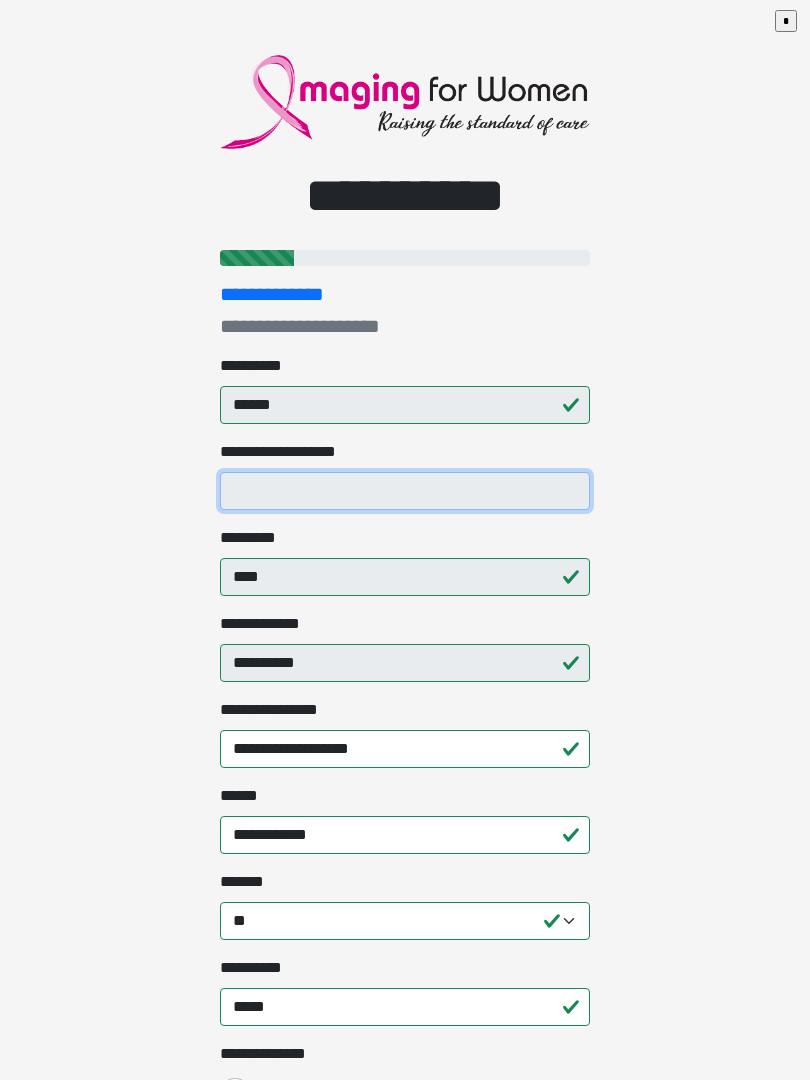 click on "**********" at bounding box center [405, 491] 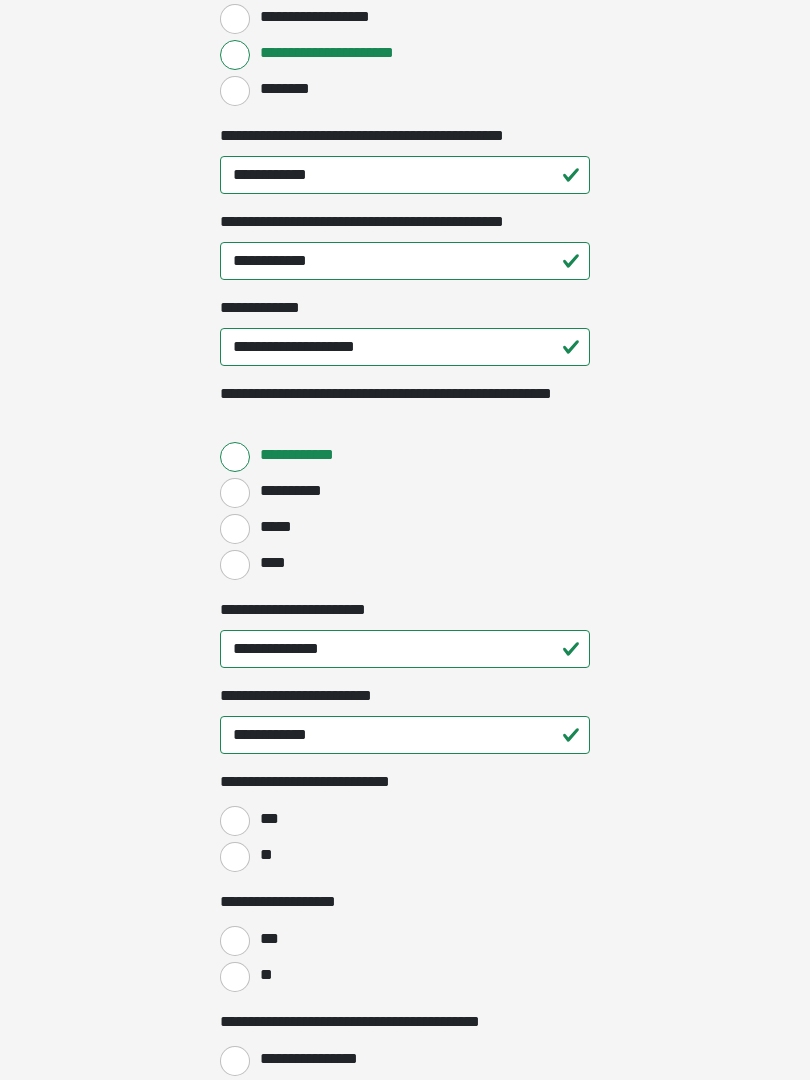 scroll, scrollTop: 2395, scrollLeft: 0, axis: vertical 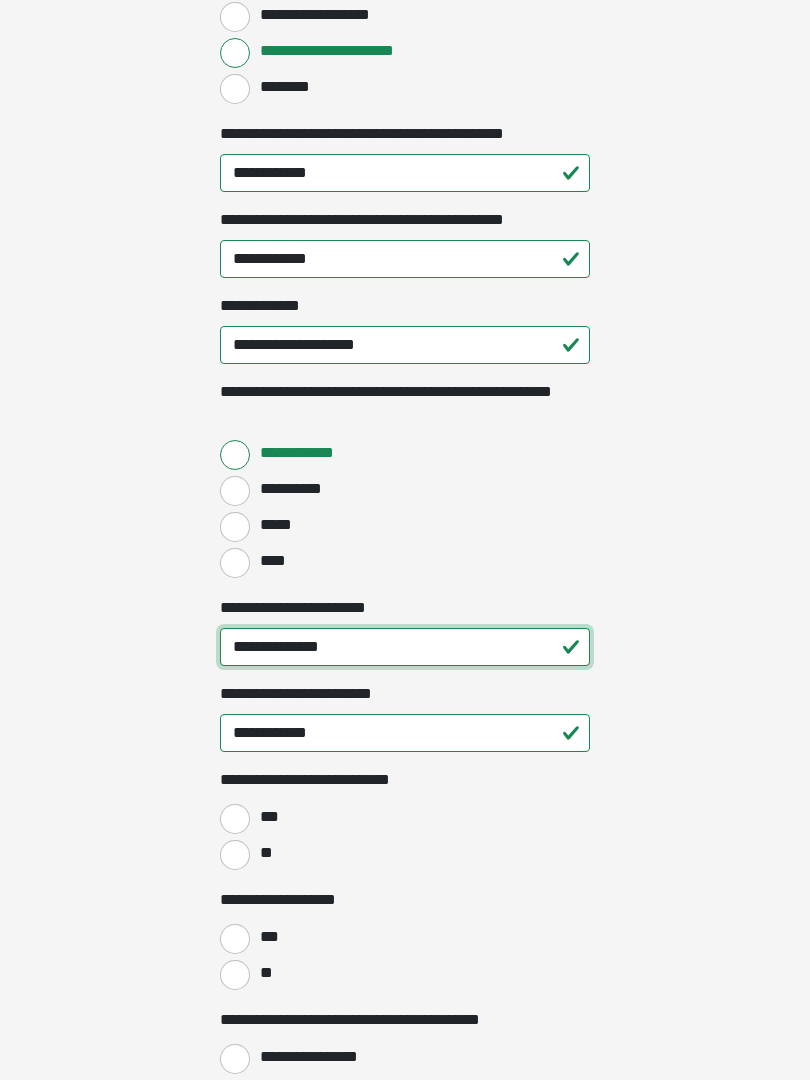 click on "**********" at bounding box center (405, 648) 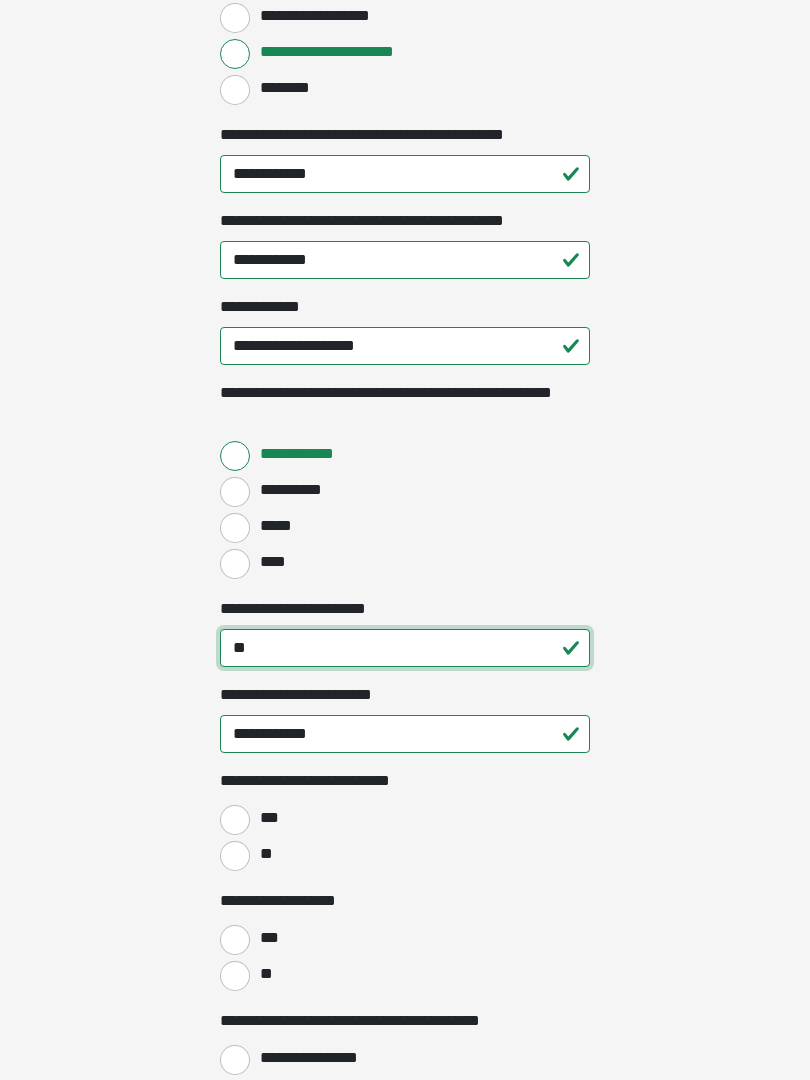 type on "*" 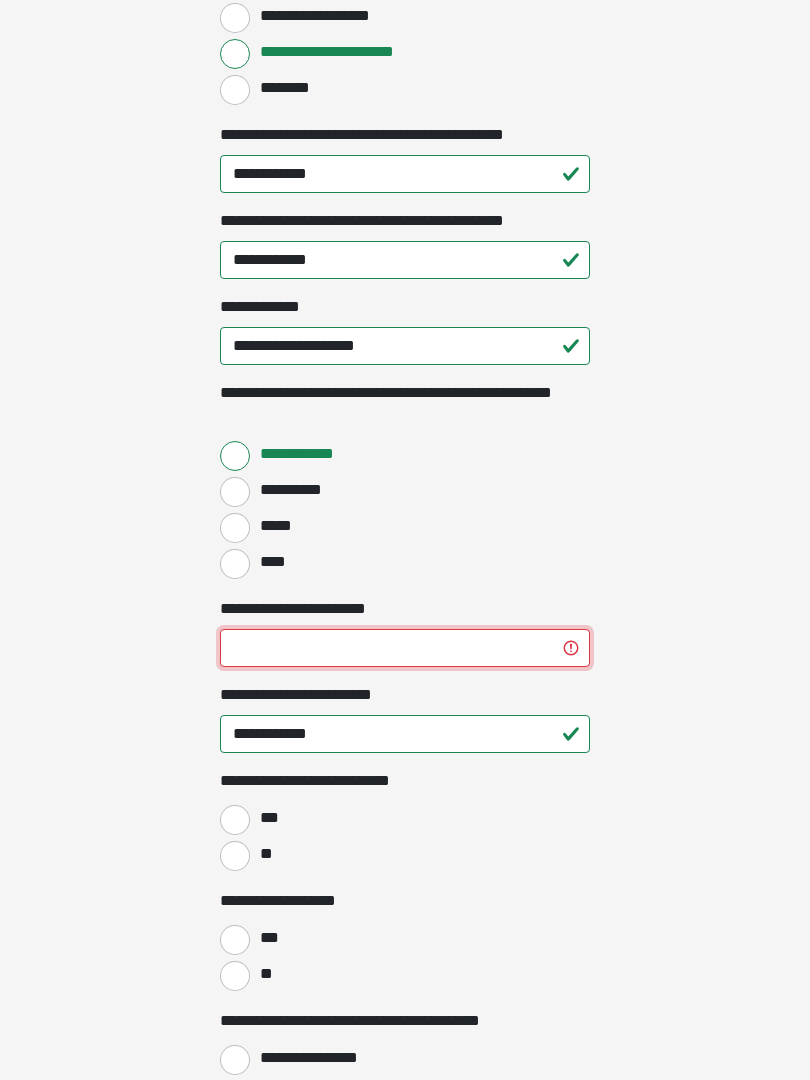 type on "*" 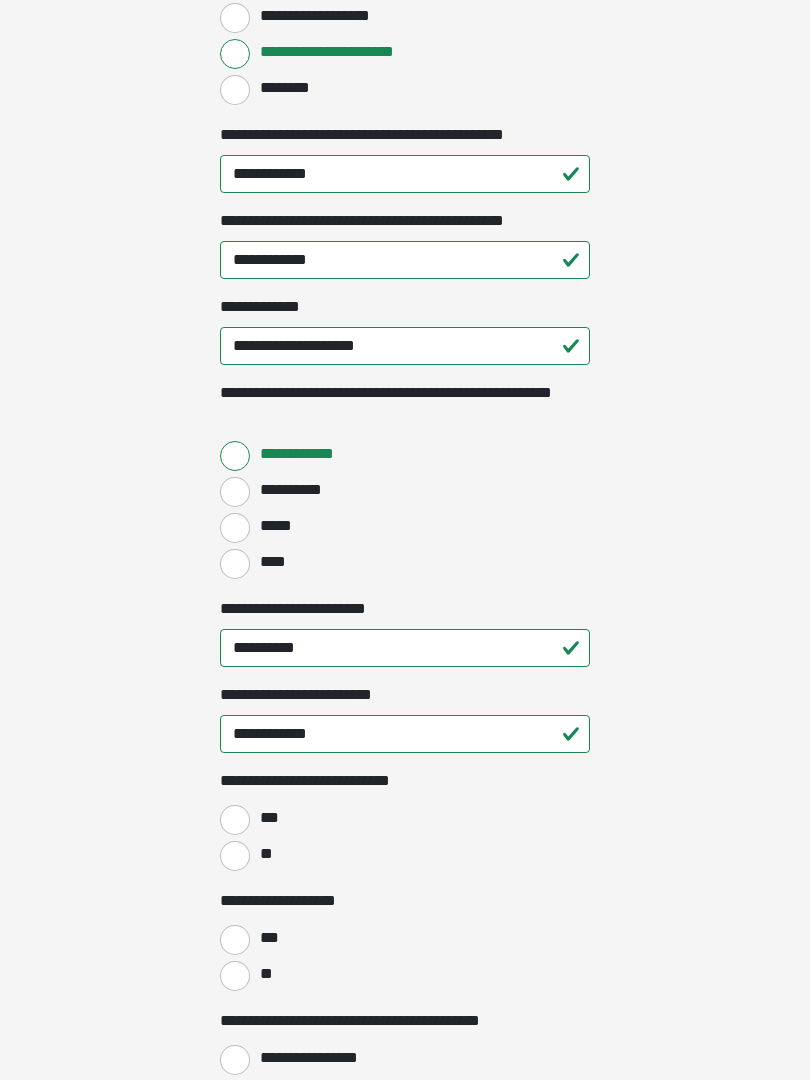 scroll, scrollTop: 2396, scrollLeft: 0, axis: vertical 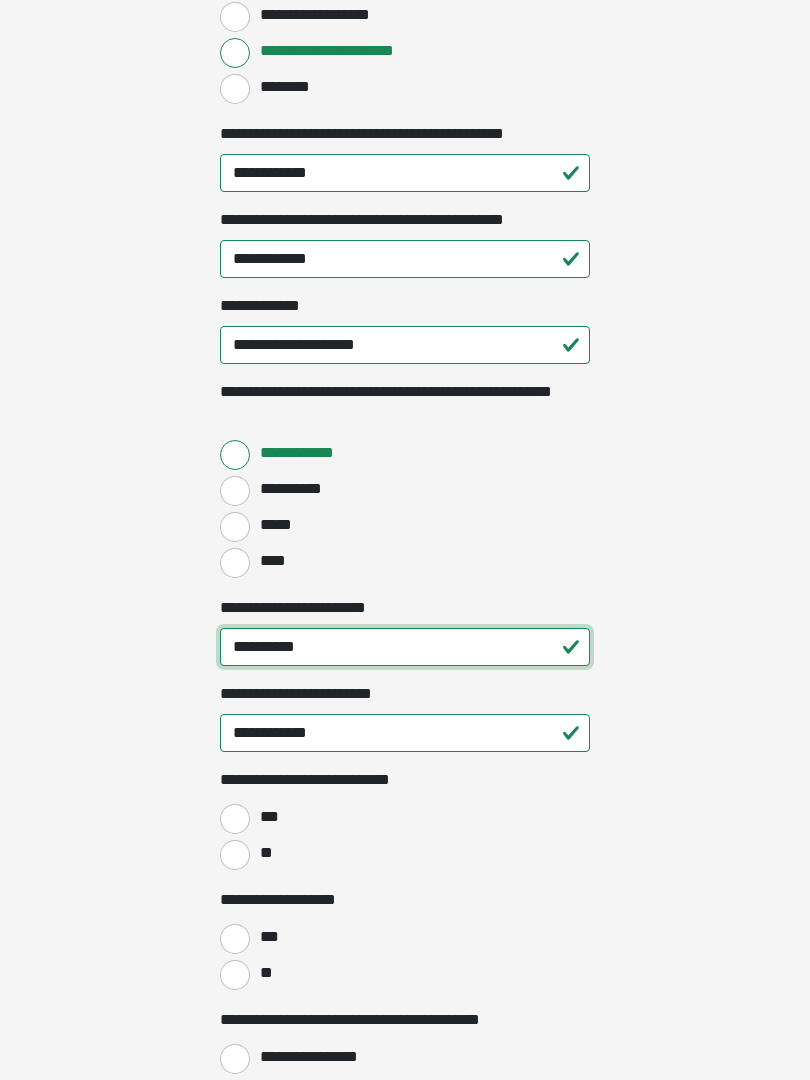 click on "*********" at bounding box center [405, 647] 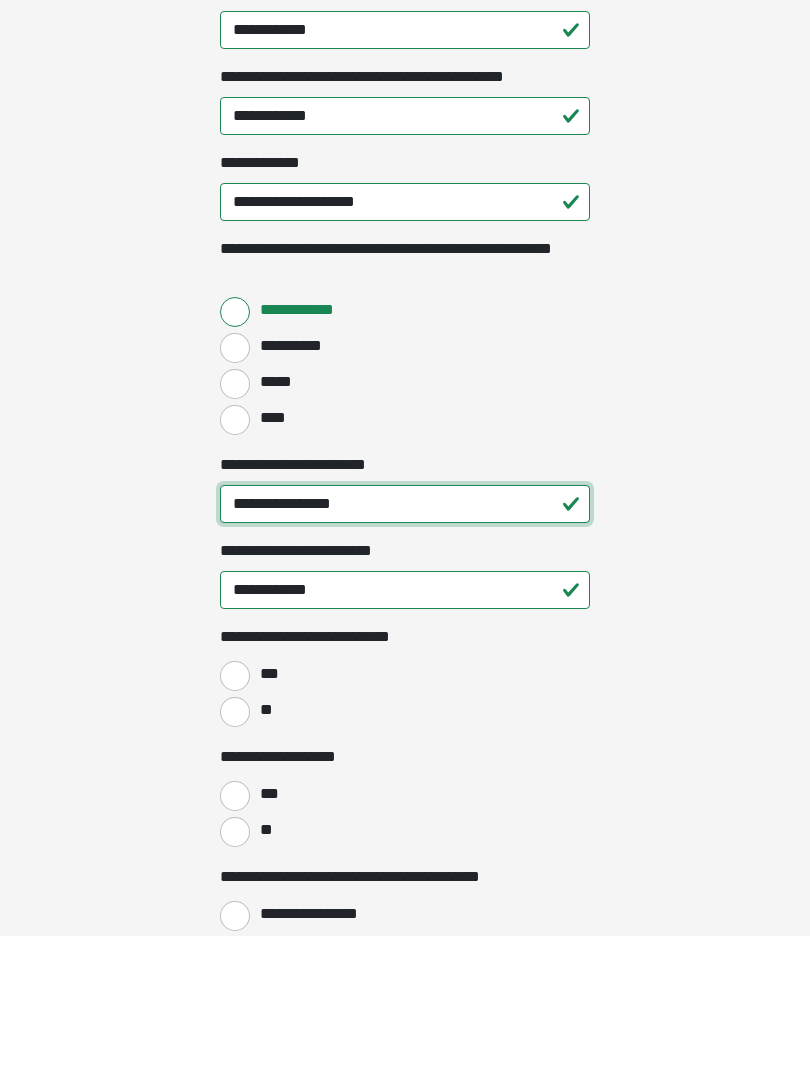 type on "**********" 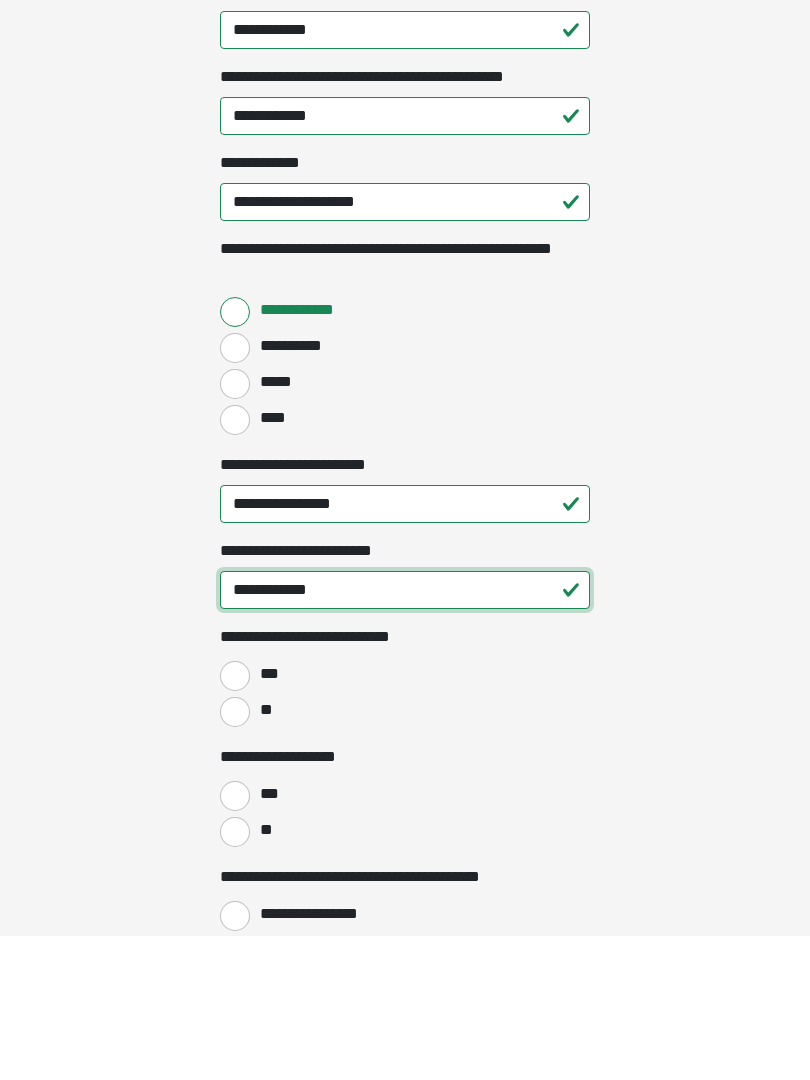 click on "**********" at bounding box center (405, 734) 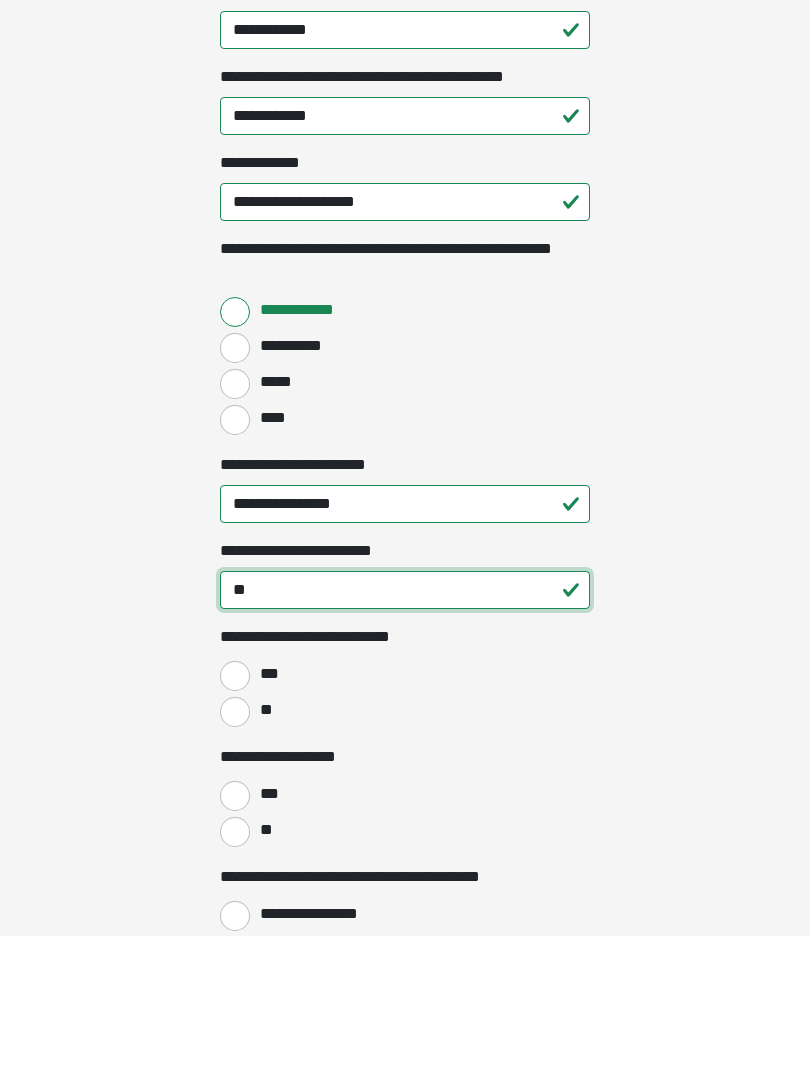 type on "*" 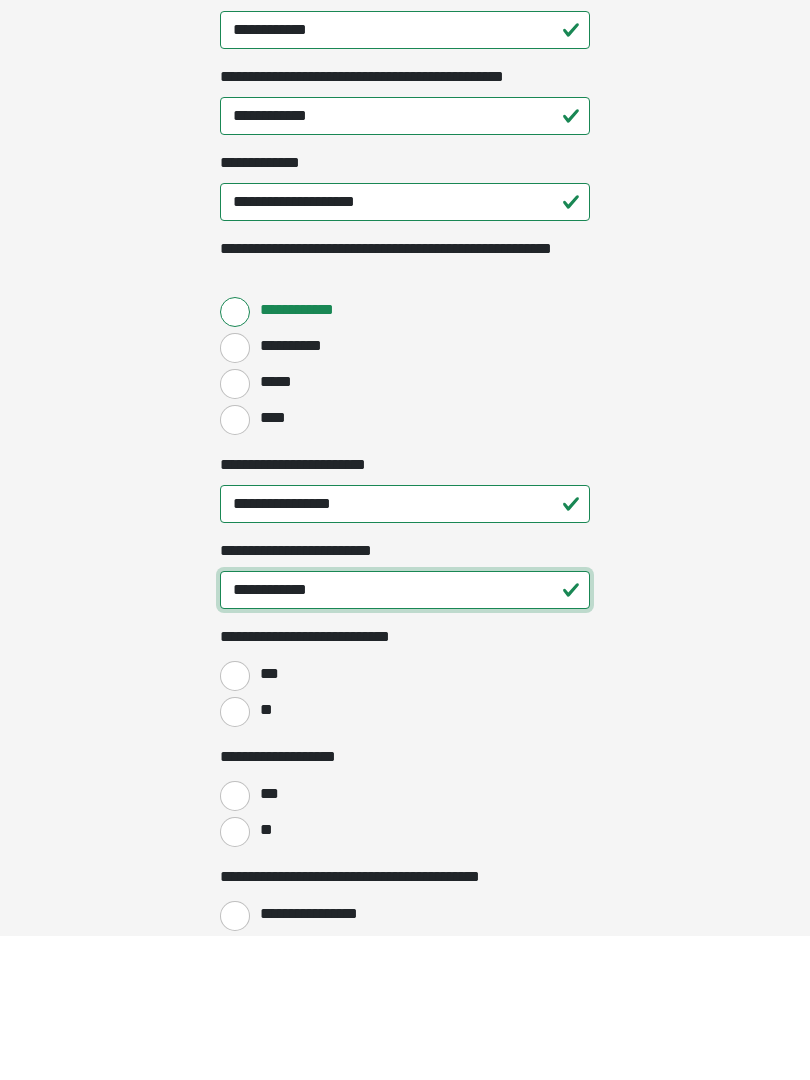 type on "**********" 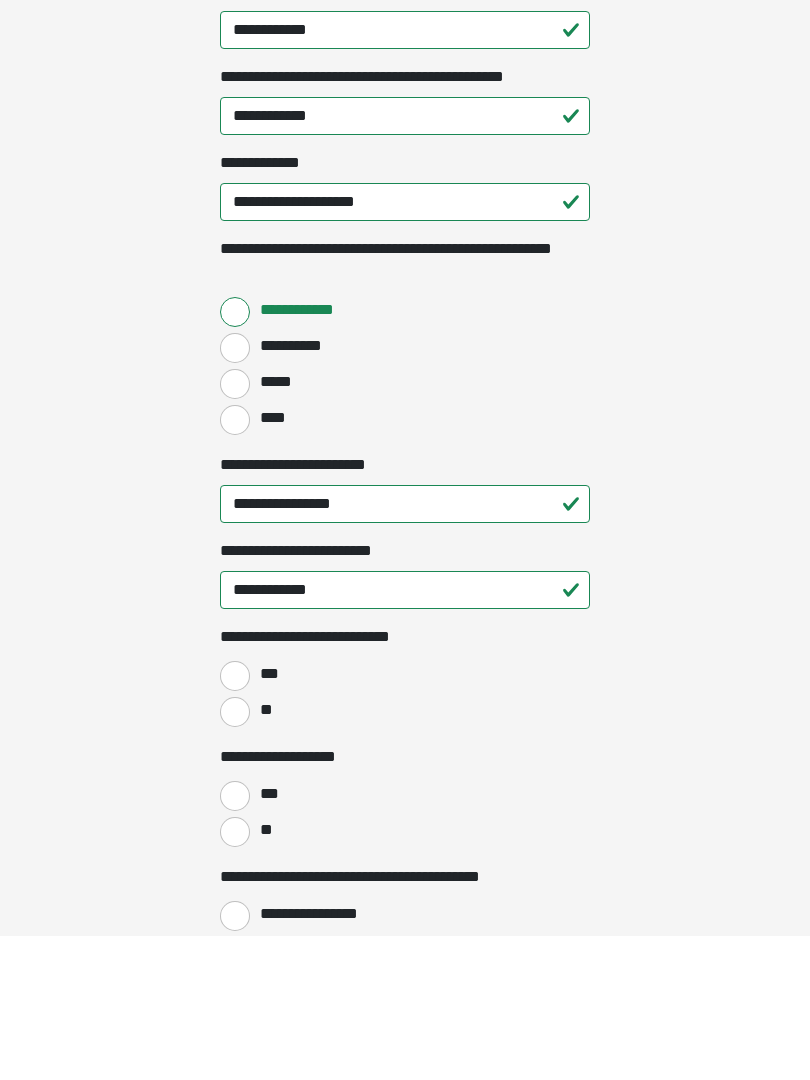 click on "**" at bounding box center [235, 856] 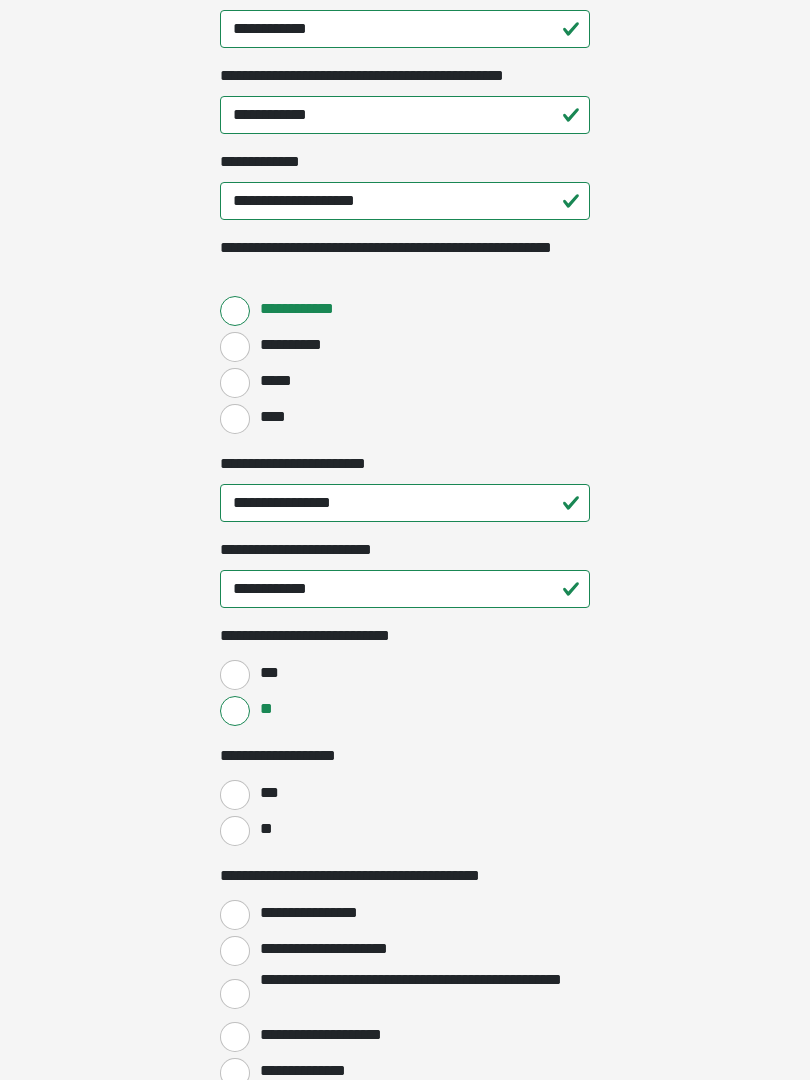 click on "**" at bounding box center [235, 831] 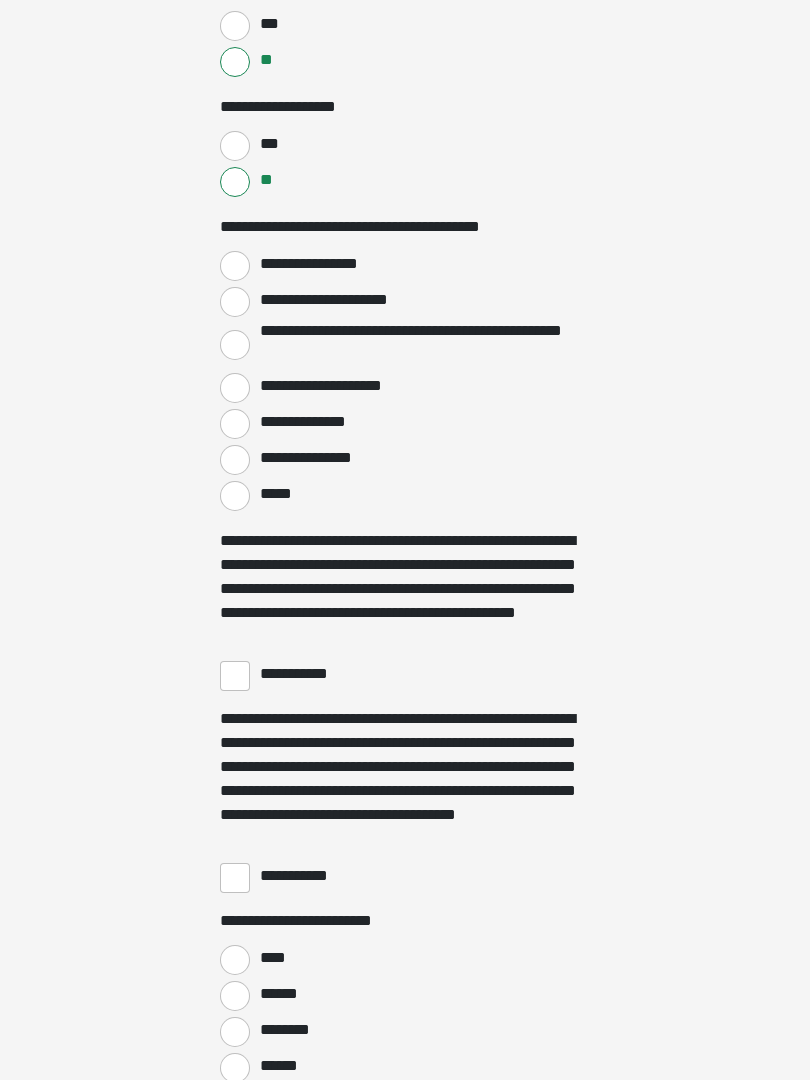 scroll, scrollTop: 3203, scrollLeft: 0, axis: vertical 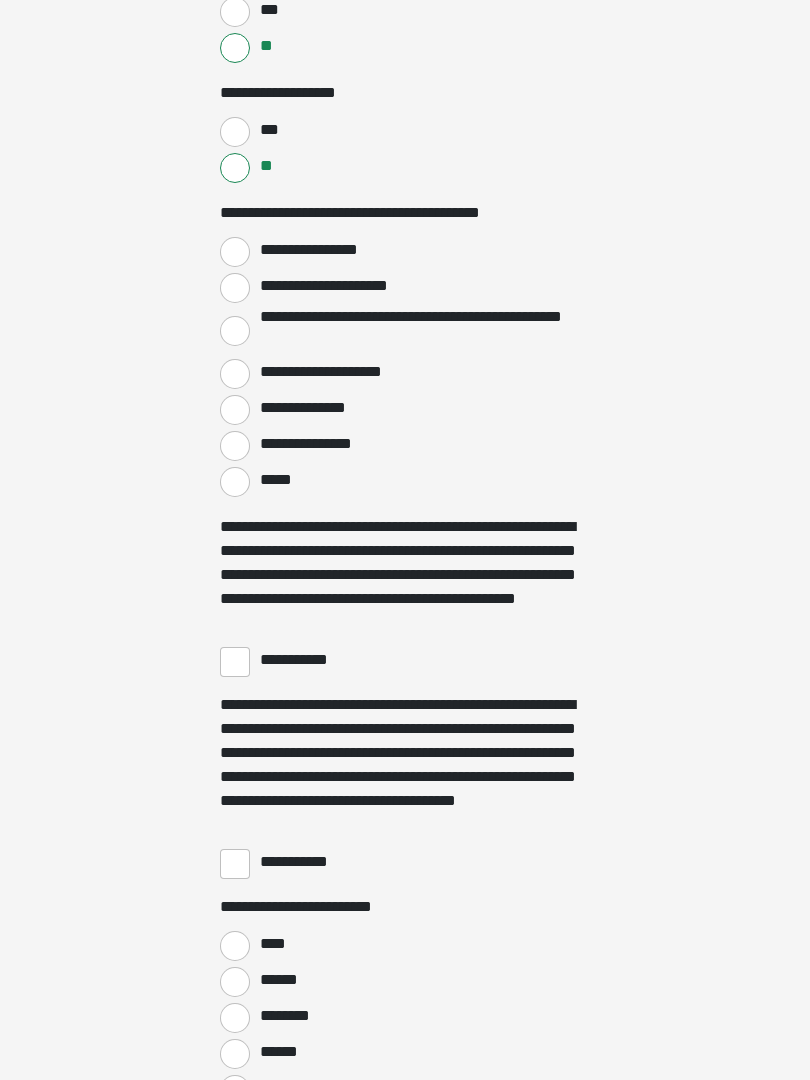 click on "**********" at bounding box center (235, 662) 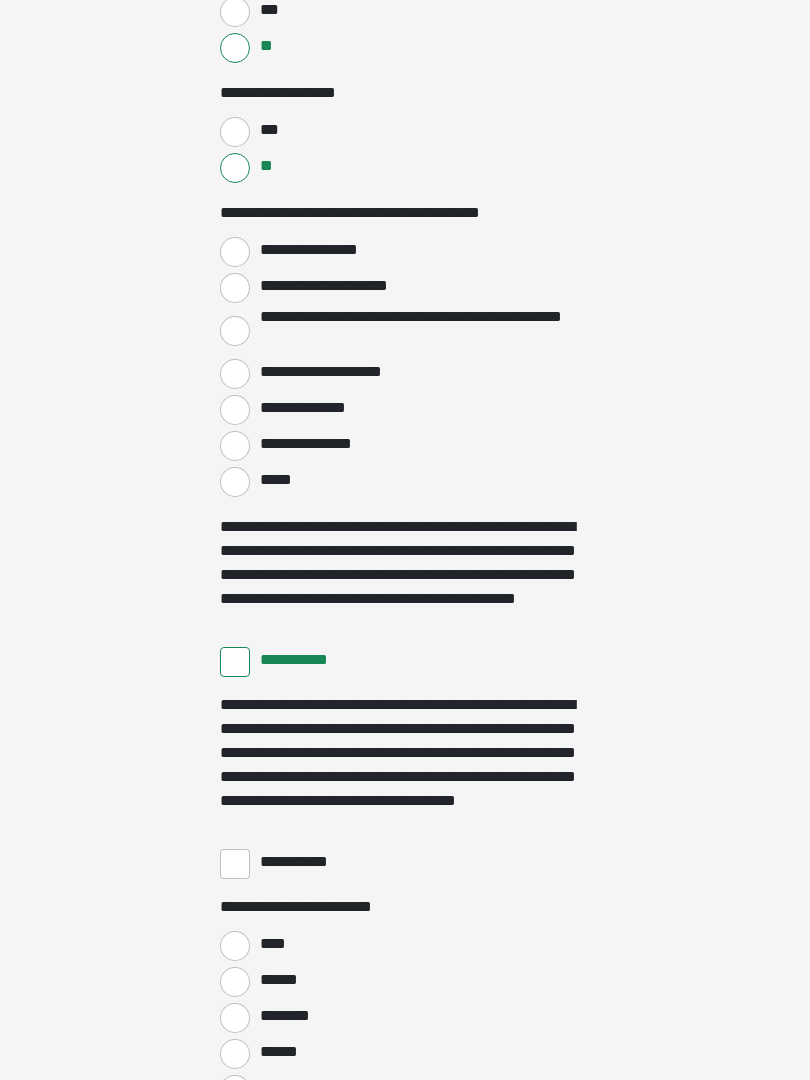 click on "**********" at bounding box center (235, 864) 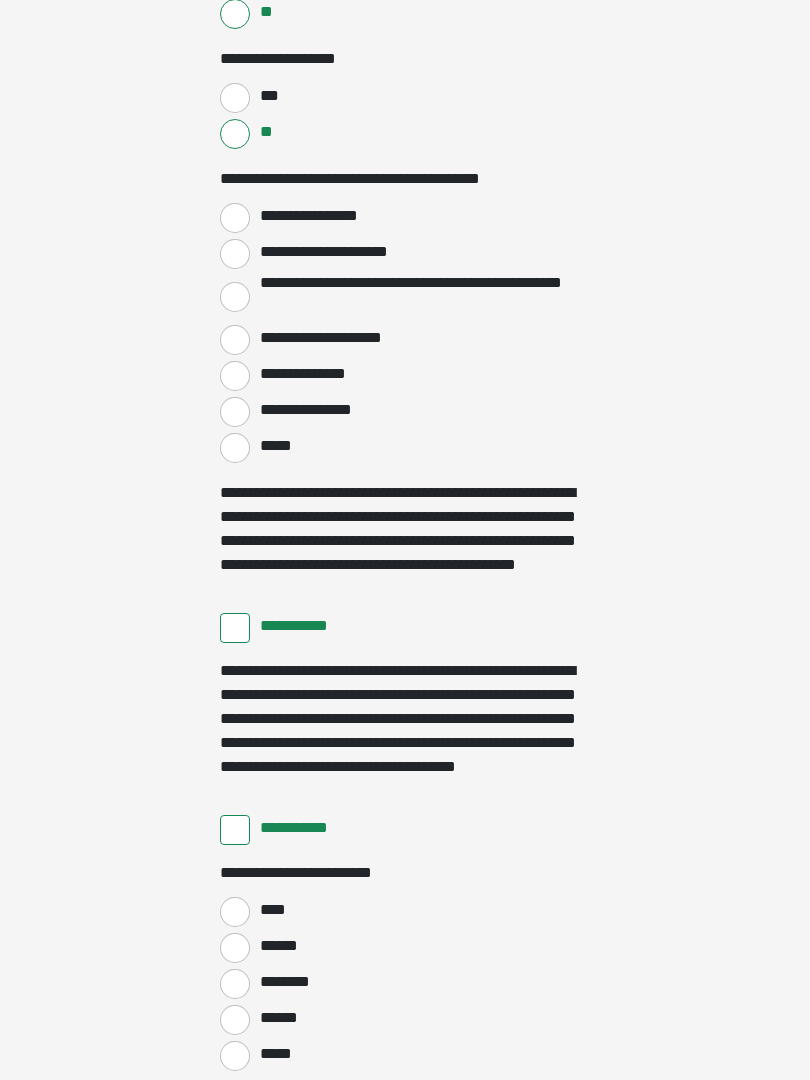 scroll, scrollTop: 3397, scrollLeft: 0, axis: vertical 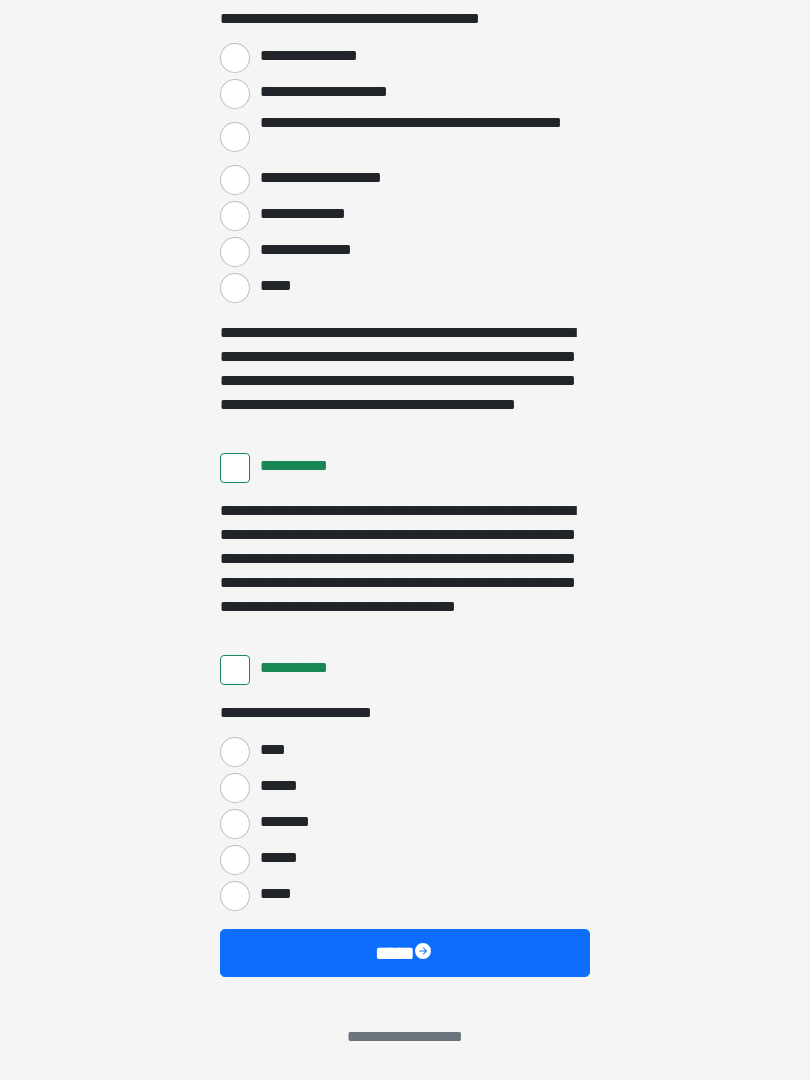 click on "****" at bounding box center [235, 752] 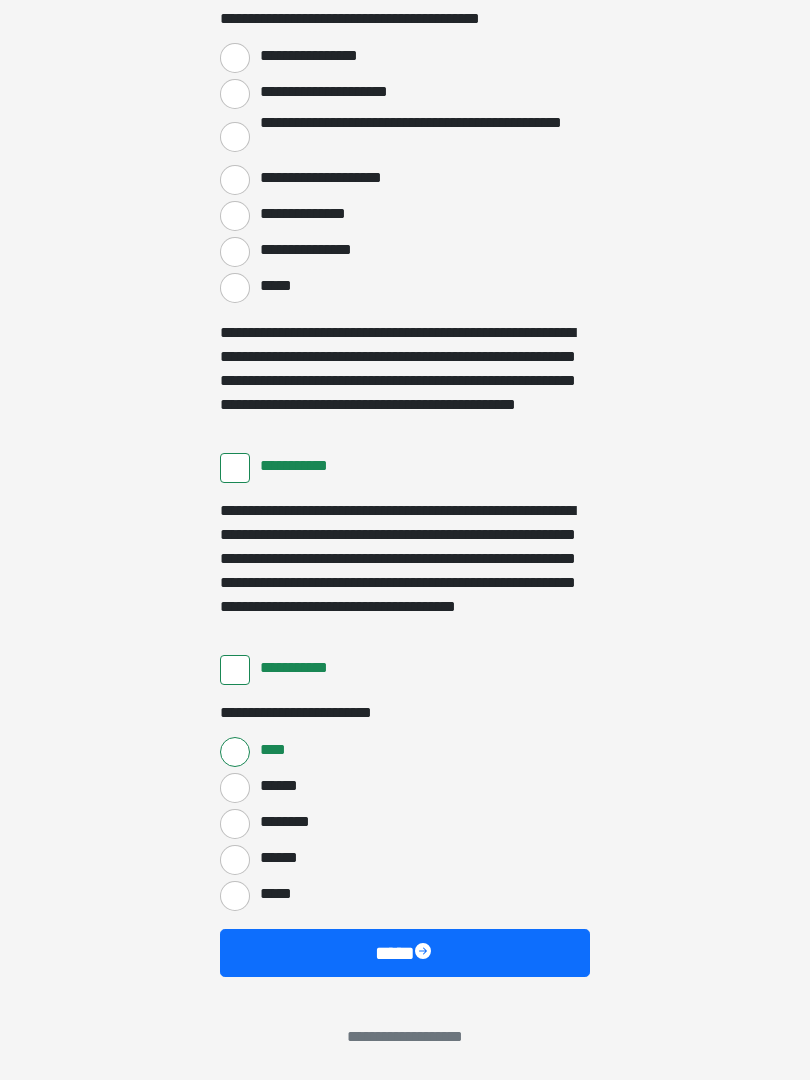 click on "****" at bounding box center (405, 953) 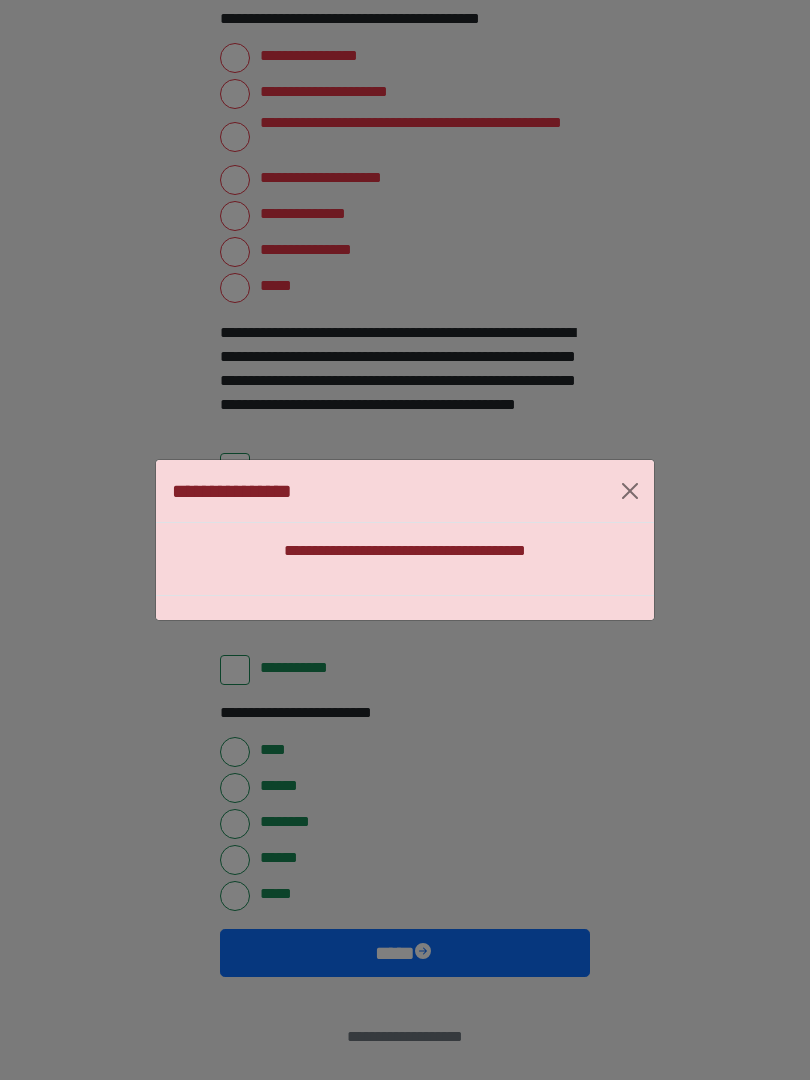 click at bounding box center (630, 491) 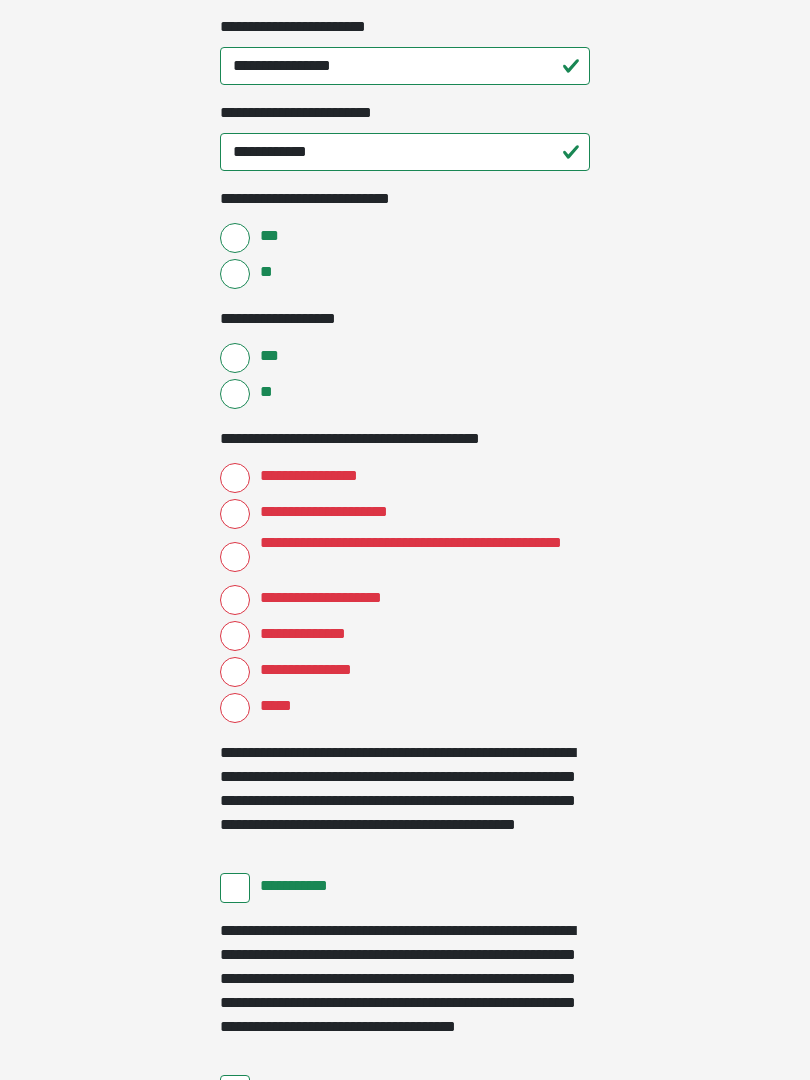scroll, scrollTop: 2977, scrollLeft: 0, axis: vertical 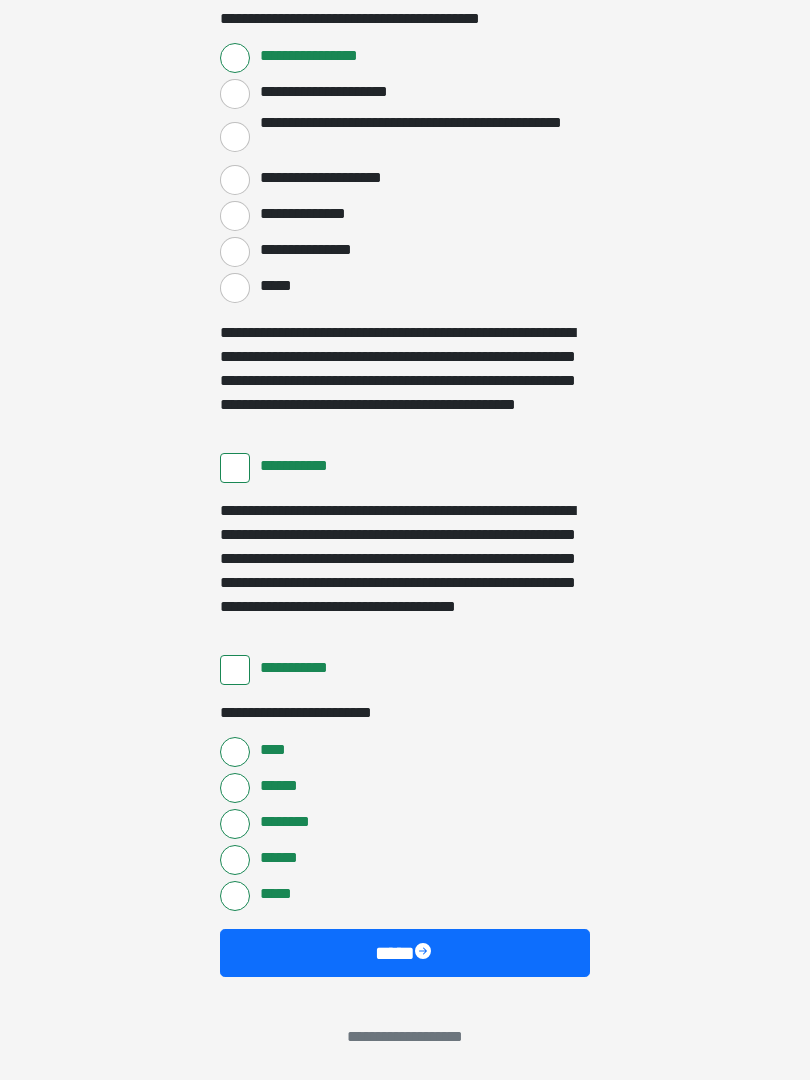 click on "****" at bounding box center (405, 953) 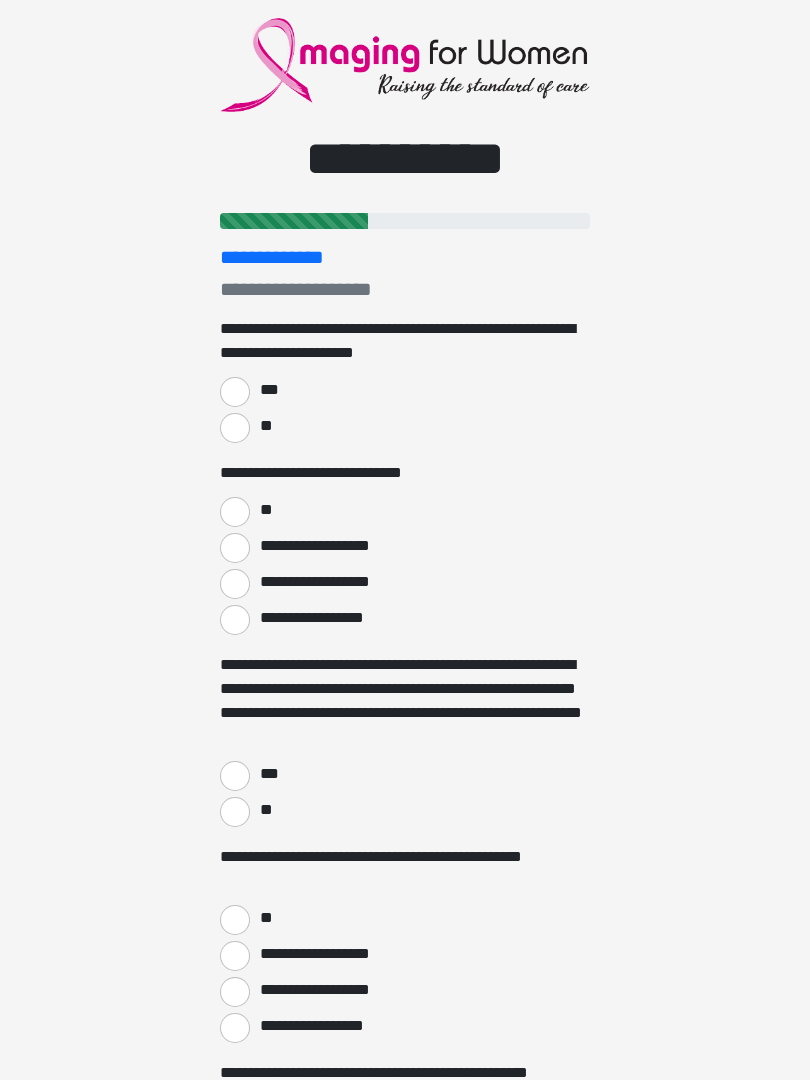 scroll, scrollTop: 0, scrollLeft: 0, axis: both 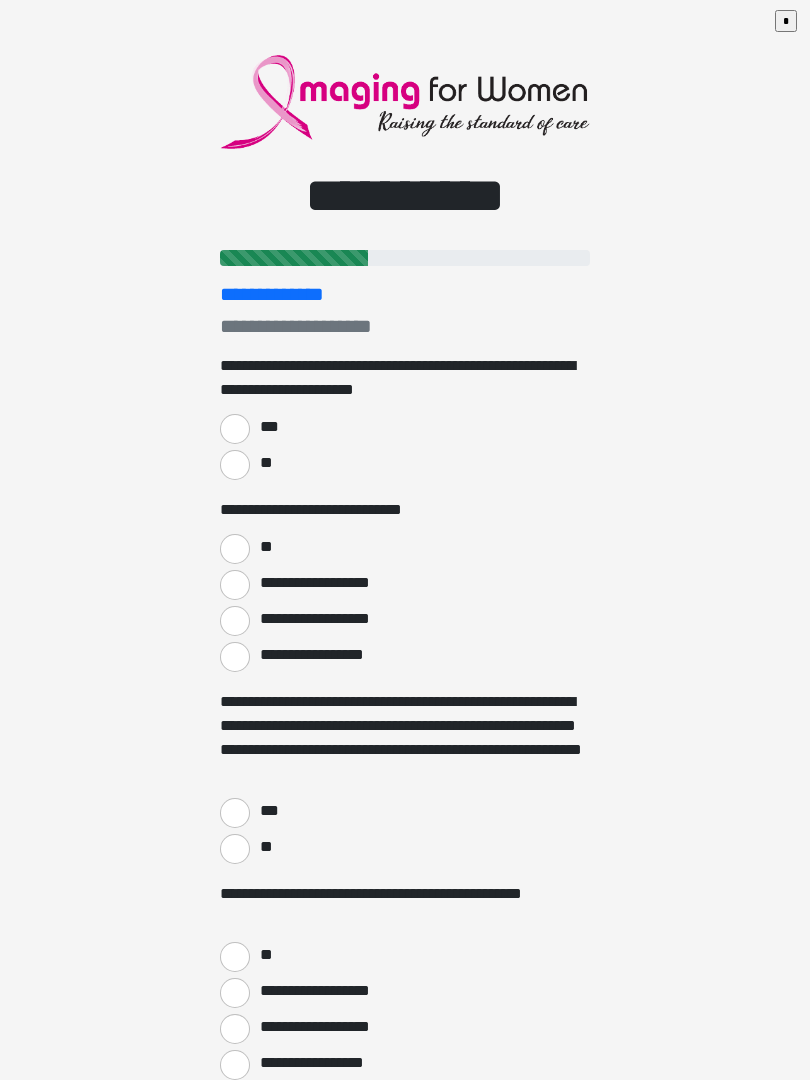 click on "***" at bounding box center [235, 429] 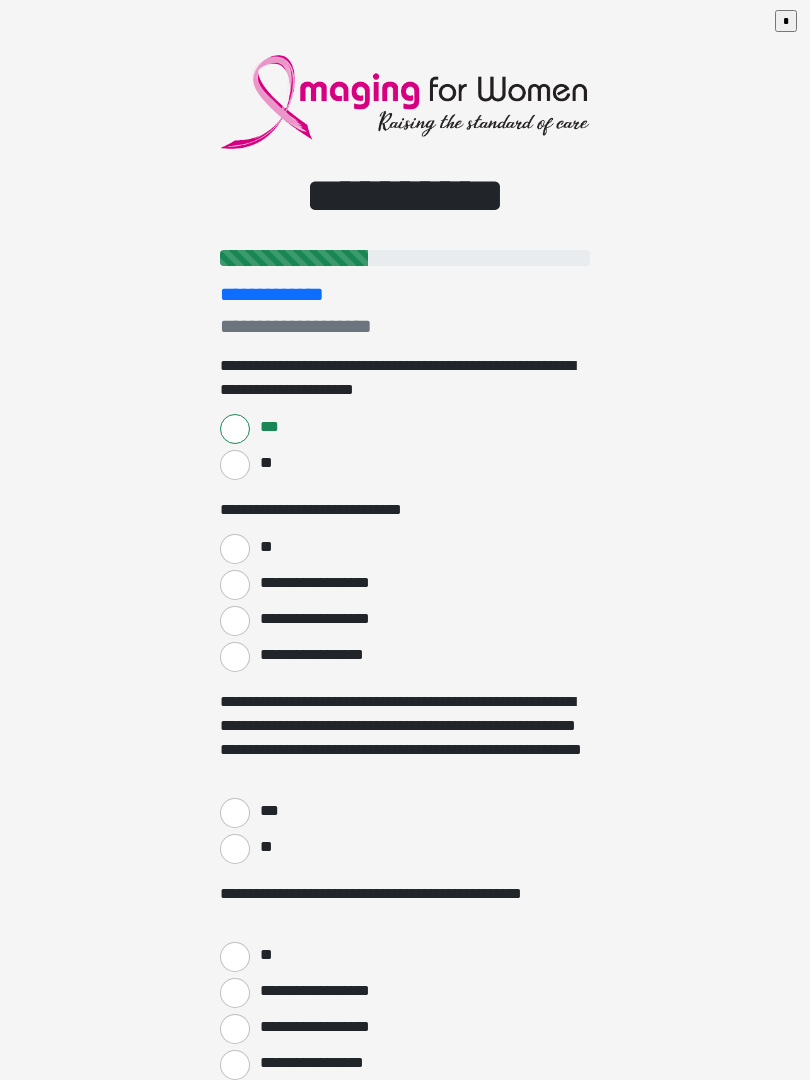 click on "**" at bounding box center [235, 549] 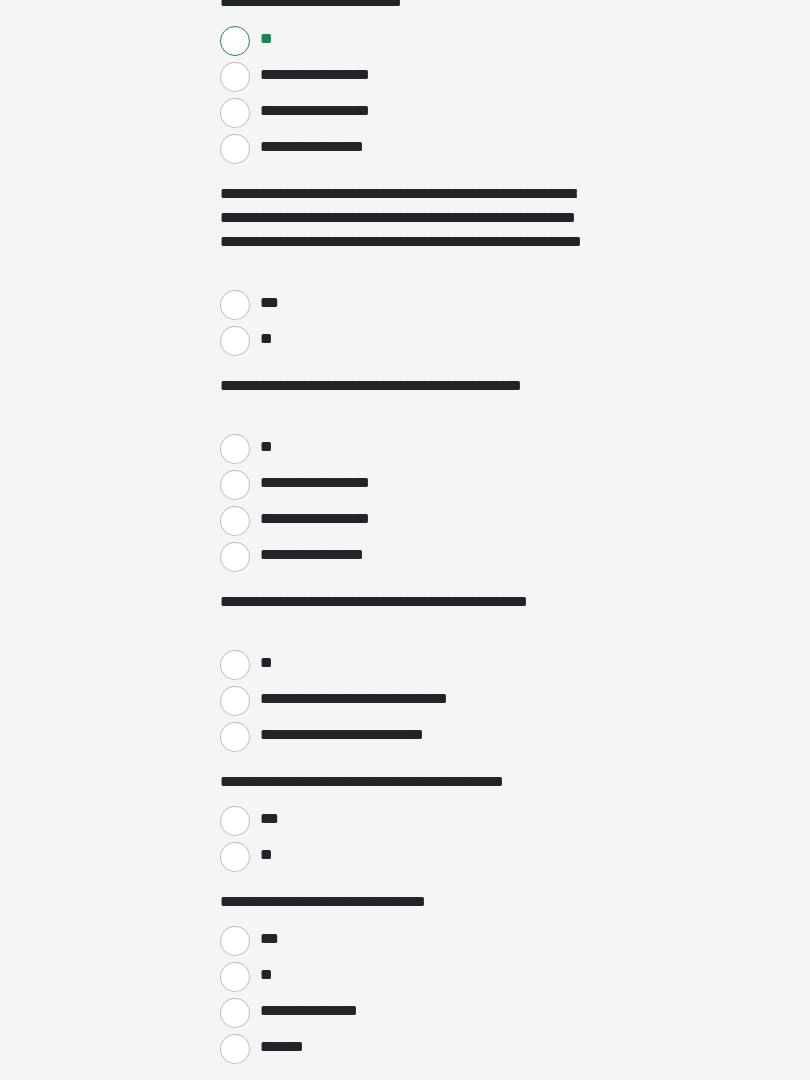scroll, scrollTop: 510, scrollLeft: 0, axis: vertical 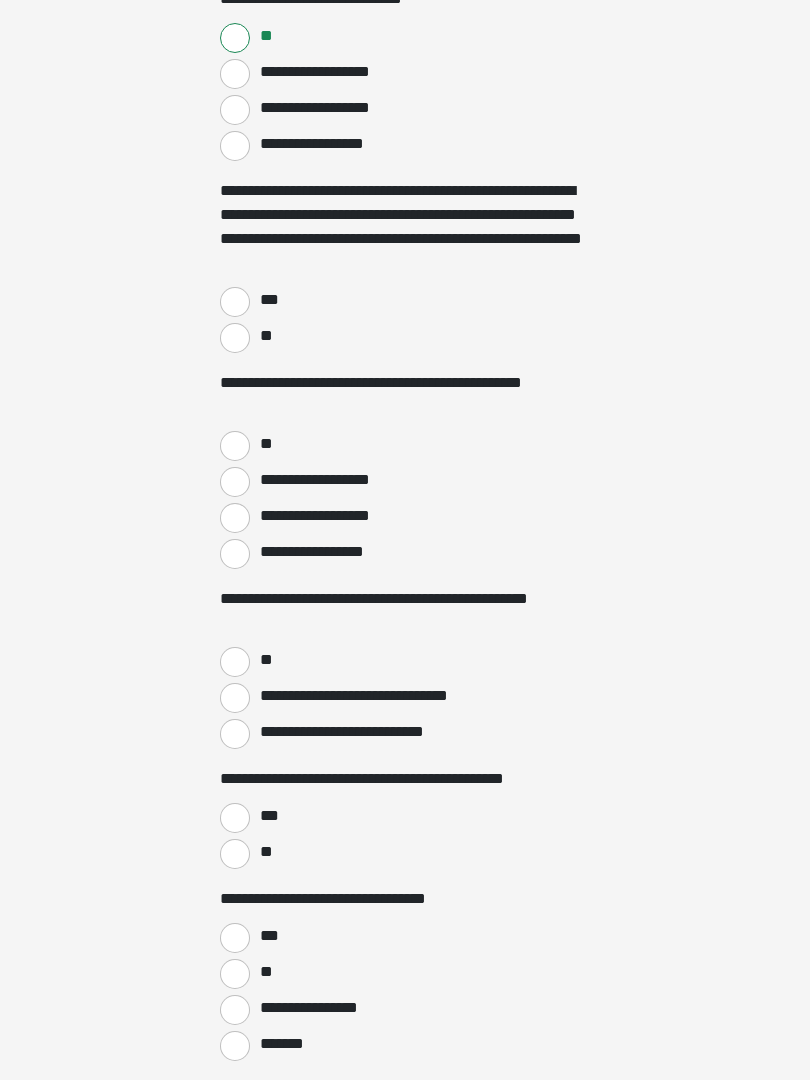 click on "***" at bounding box center (235, 303) 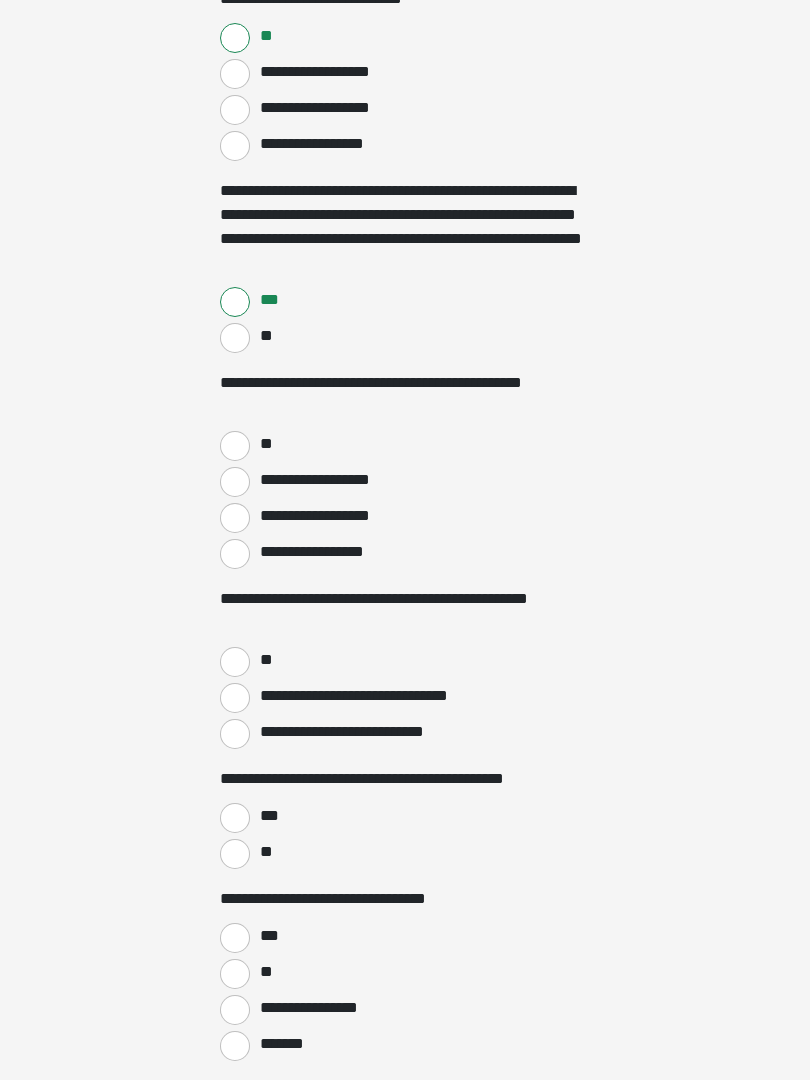click on "**" at bounding box center (235, 446) 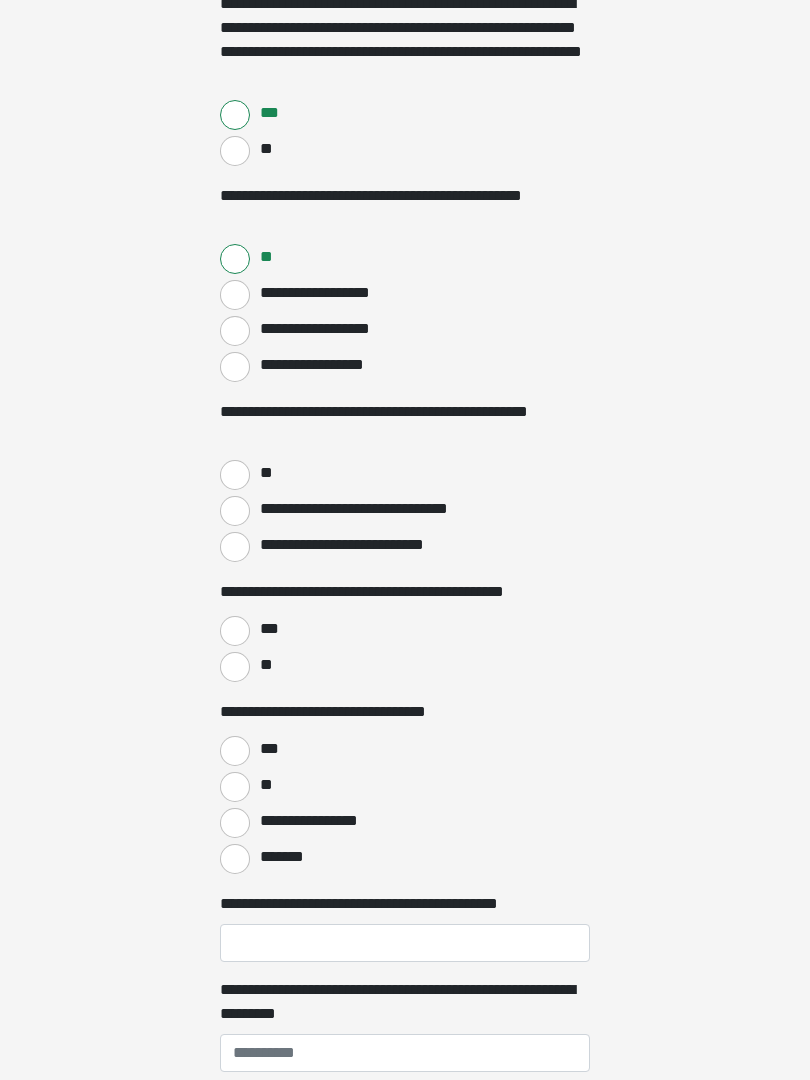 scroll, scrollTop: 698, scrollLeft: 0, axis: vertical 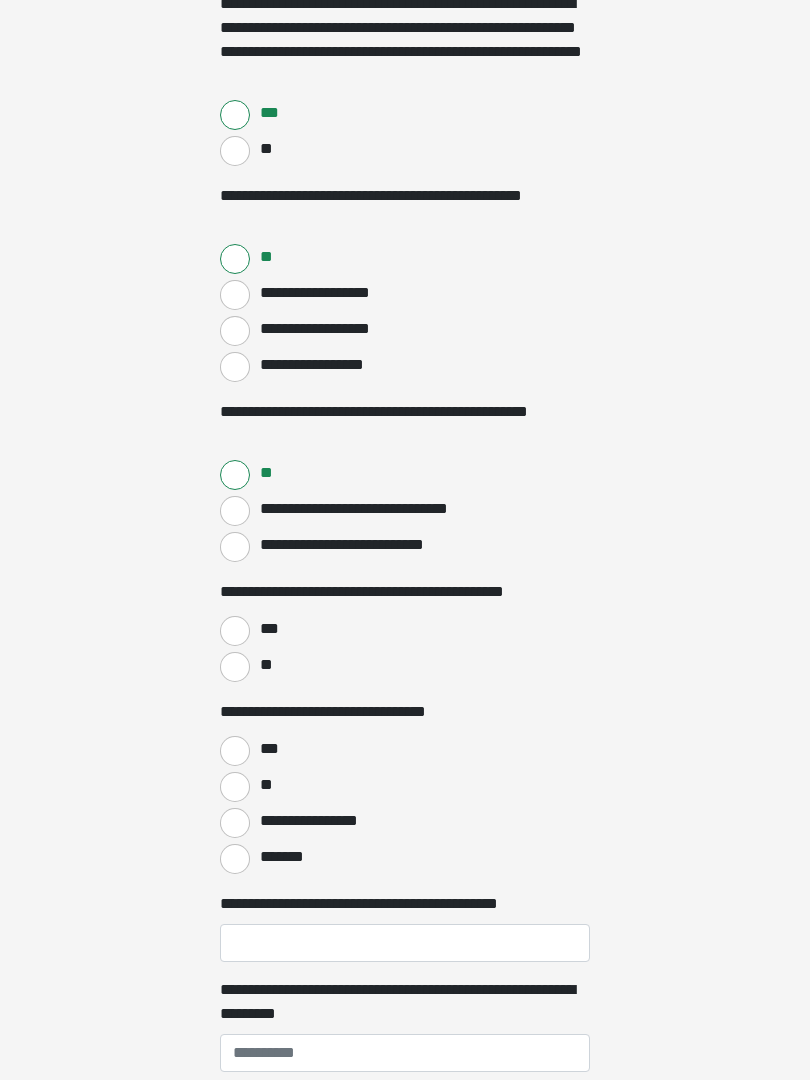 click on "***" at bounding box center (235, 631) 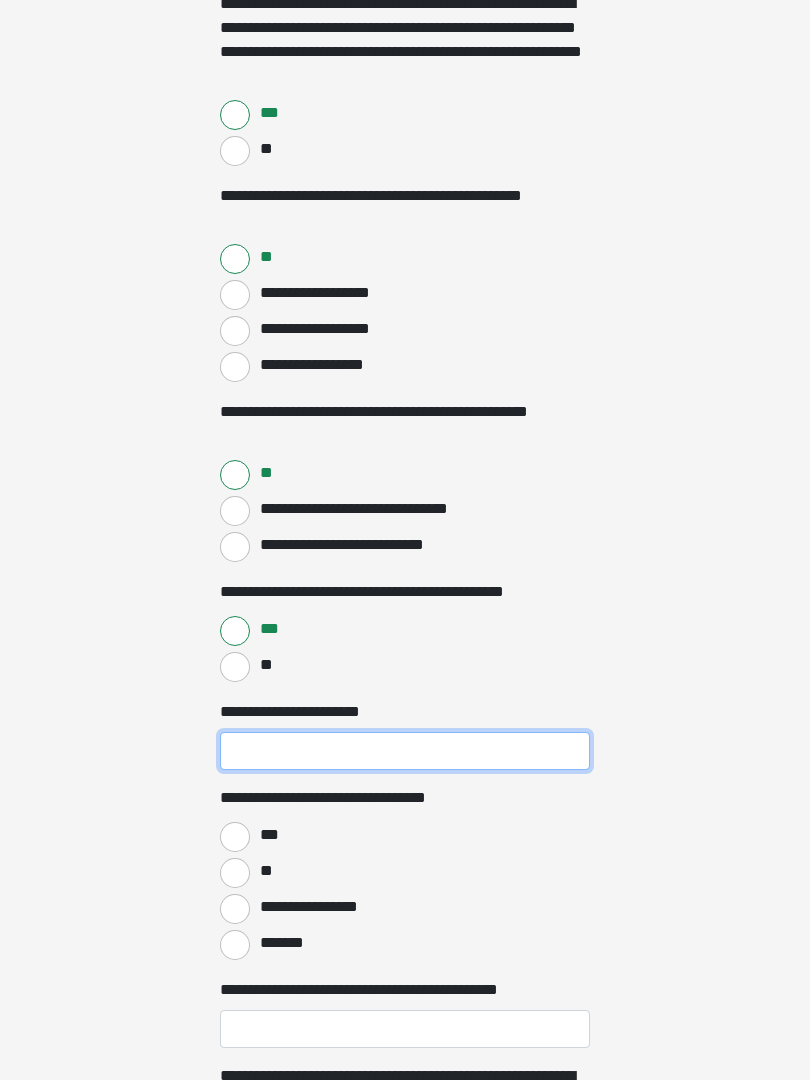 click on "**********" at bounding box center [405, 751] 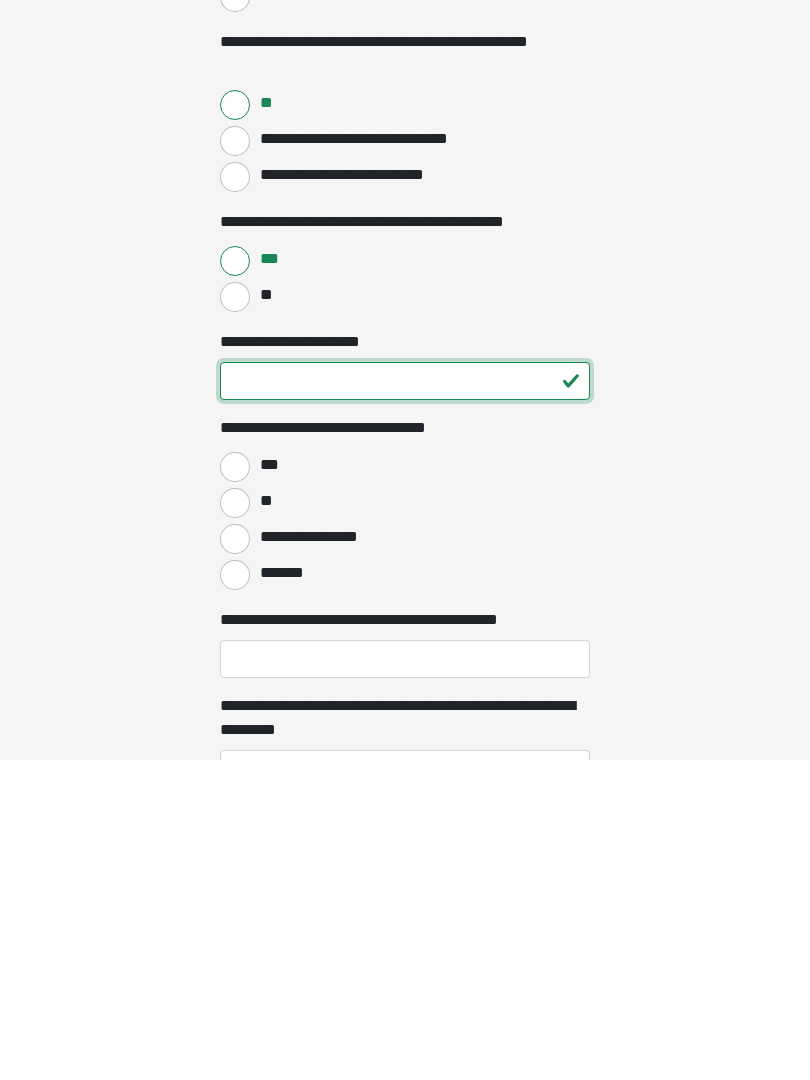 type on "**" 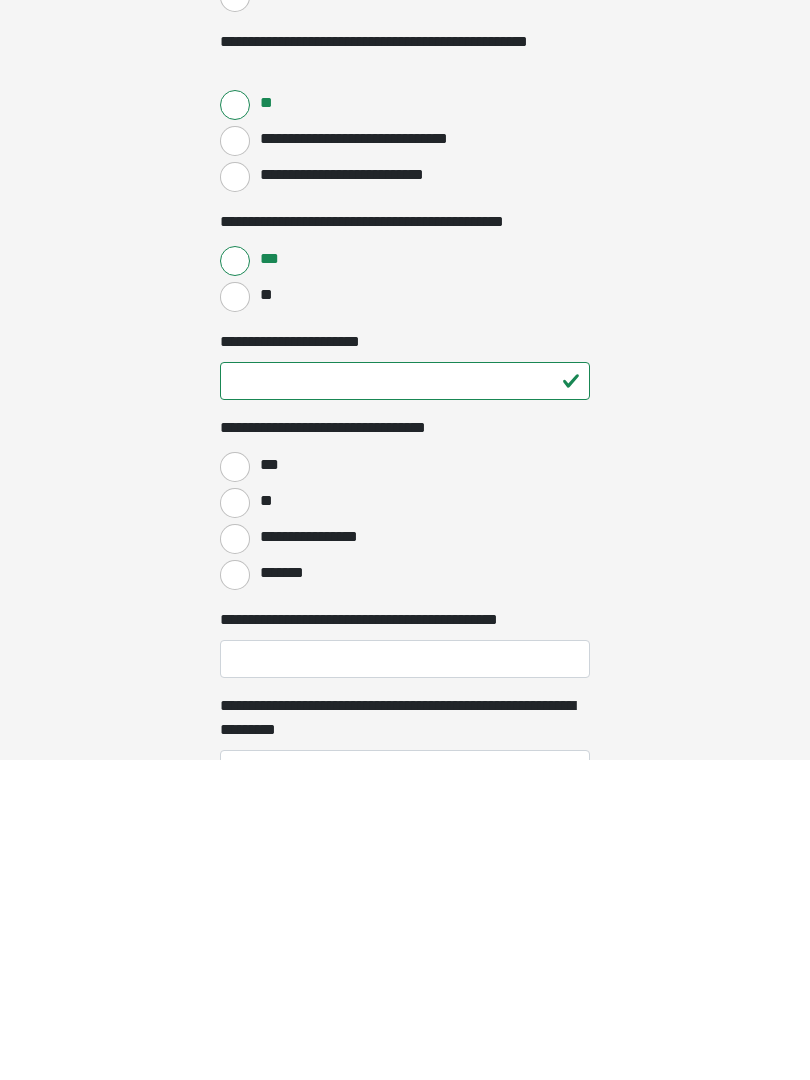 click on "*******" at bounding box center [235, 895] 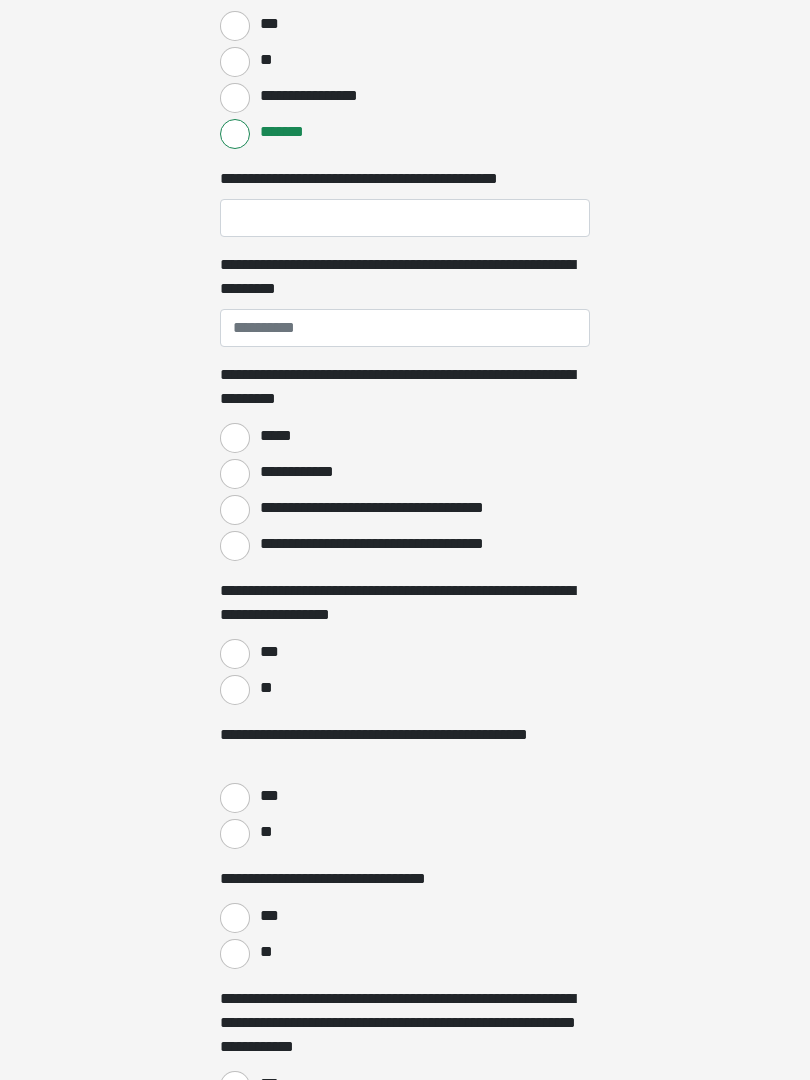 scroll, scrollTop: 1509, scrollLeft: 0, axis: vertical 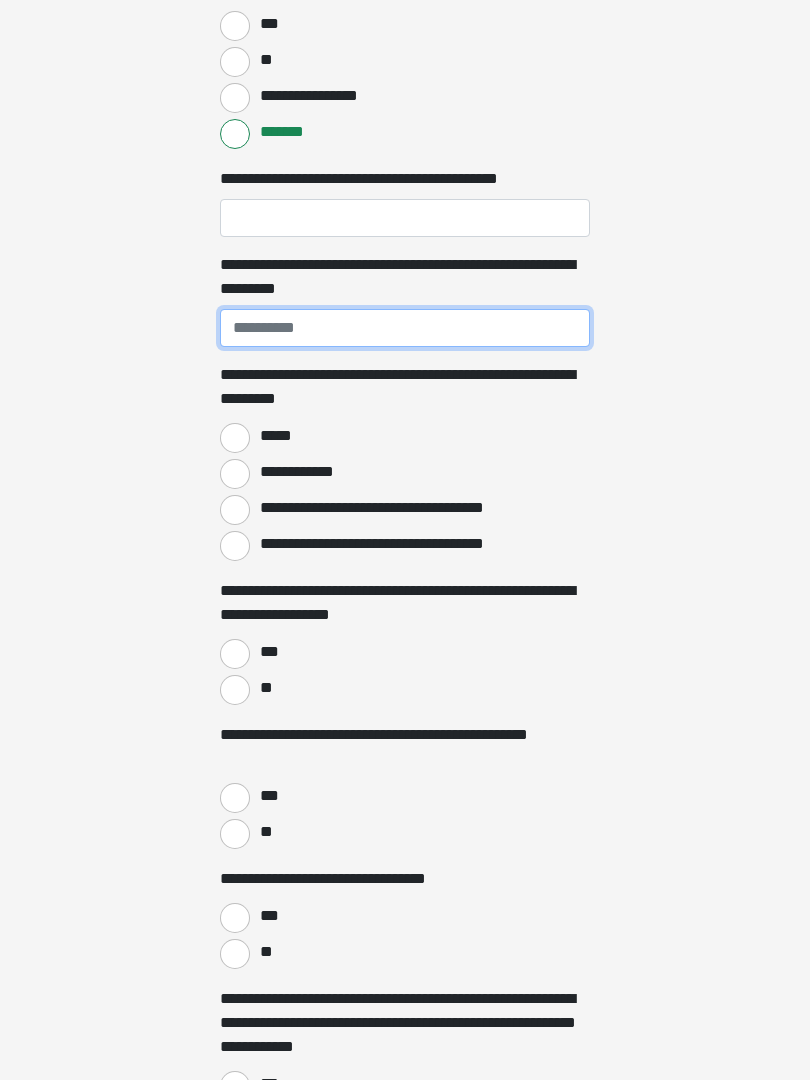 click on "**********" at bounding box center (405, 328) 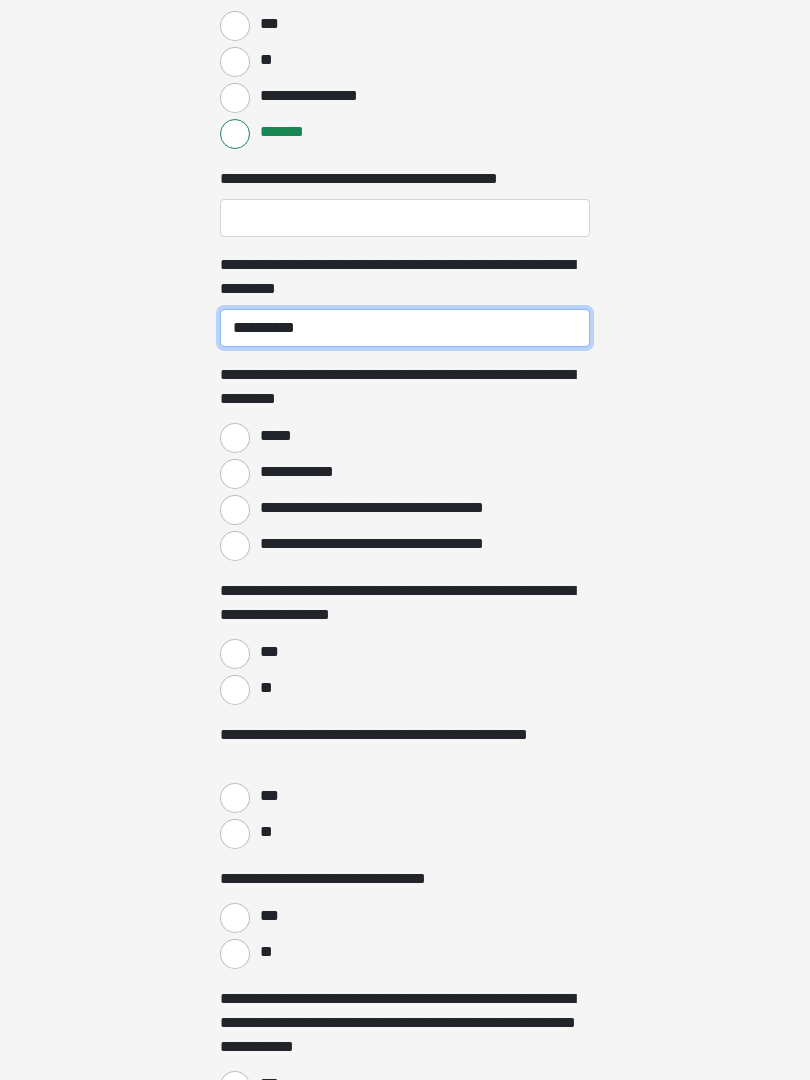 type on "**********" 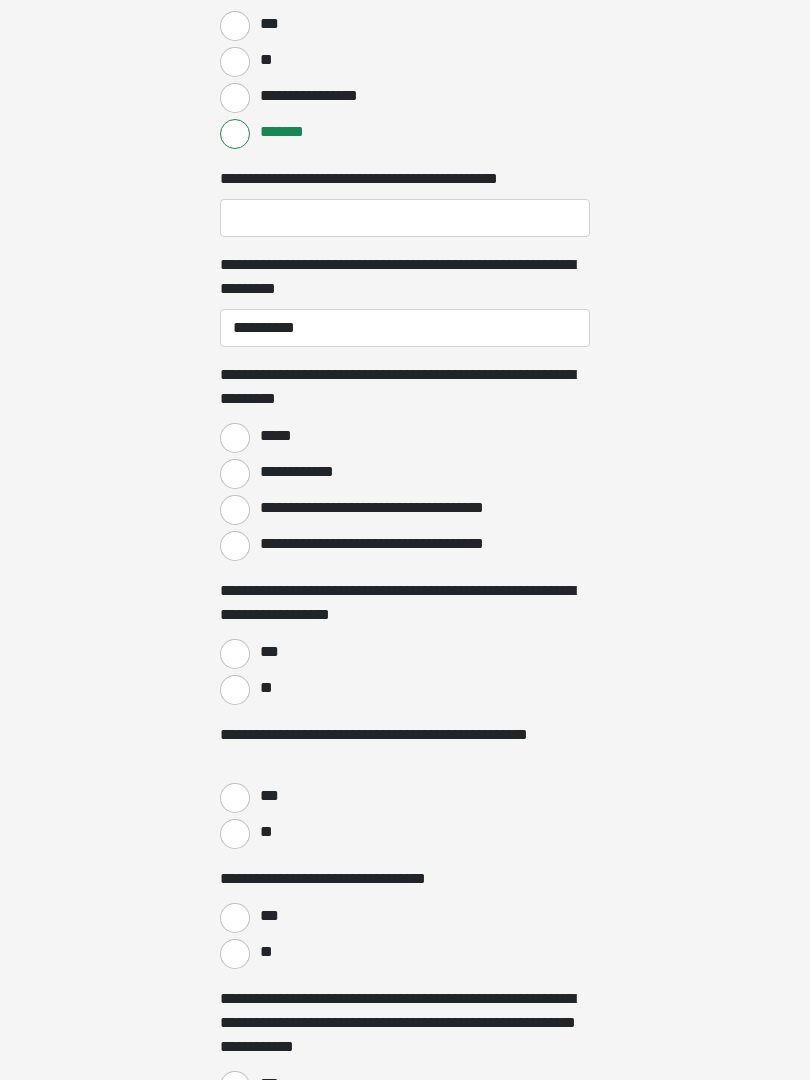 click on "**********" at bounding box center [235, 546] 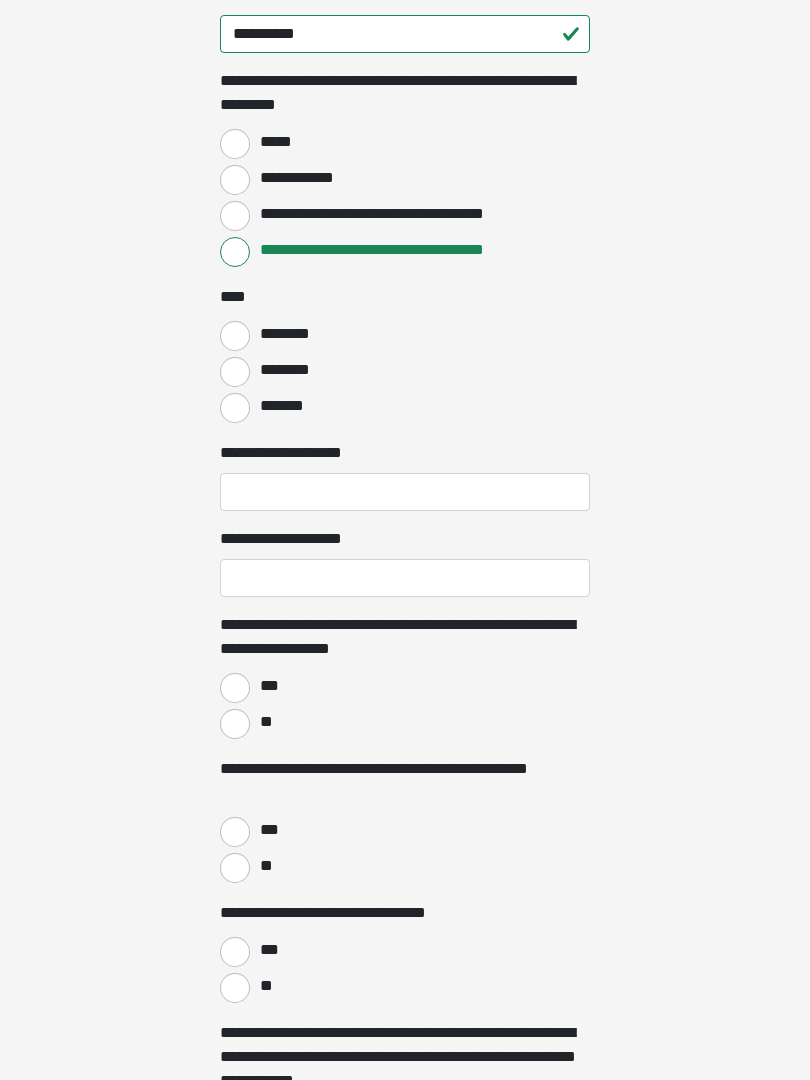 scroll, scrollTop: 1803, scrollLeft: 0, axis: vertical 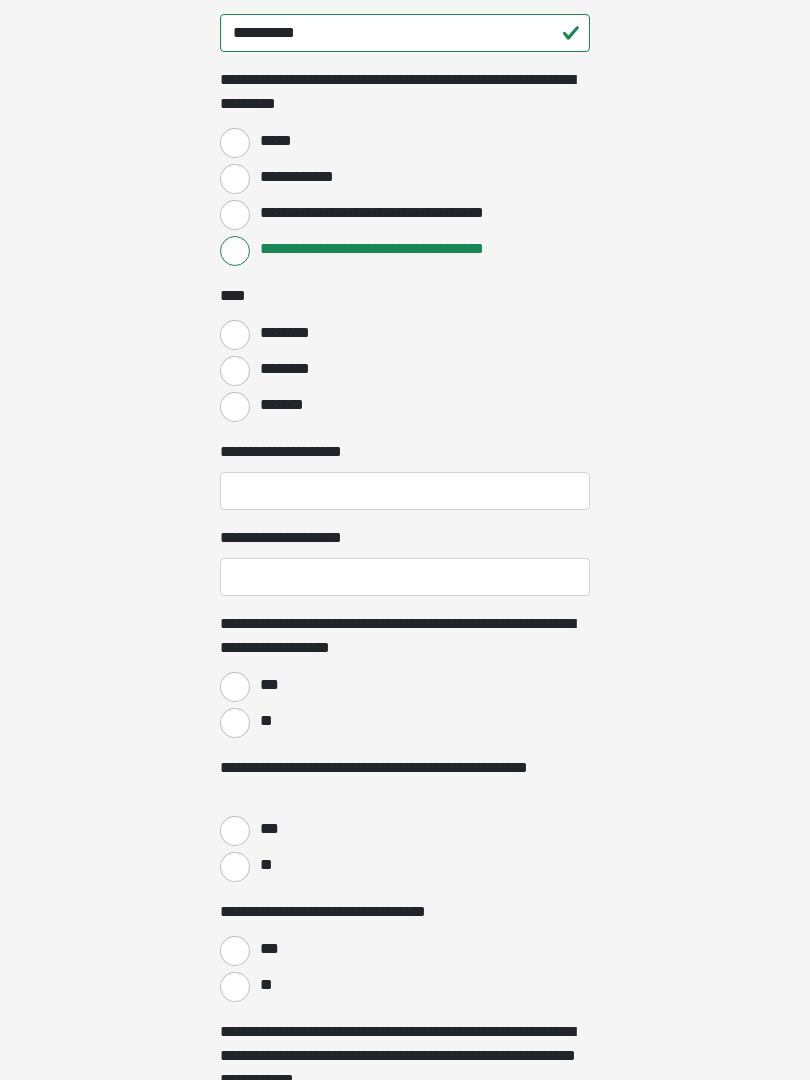 click on "********" at bounding box center [235, 336] 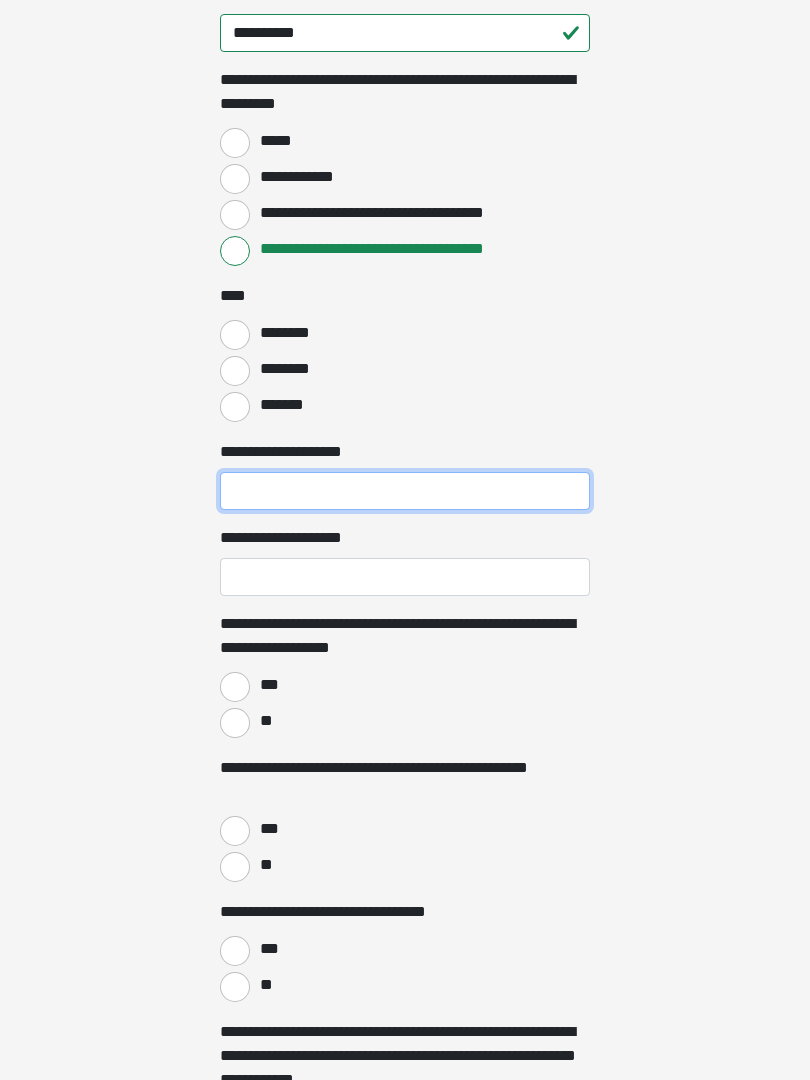 click on "**********" at bounding box center [405, 491] 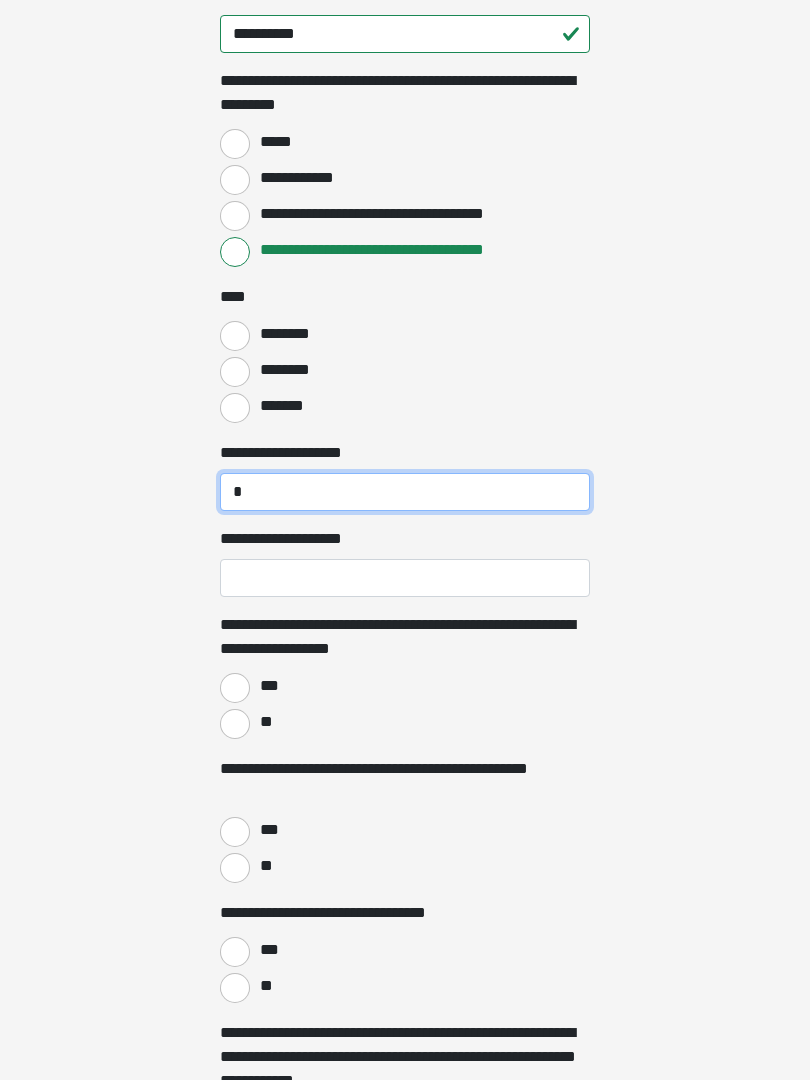 type on "*" 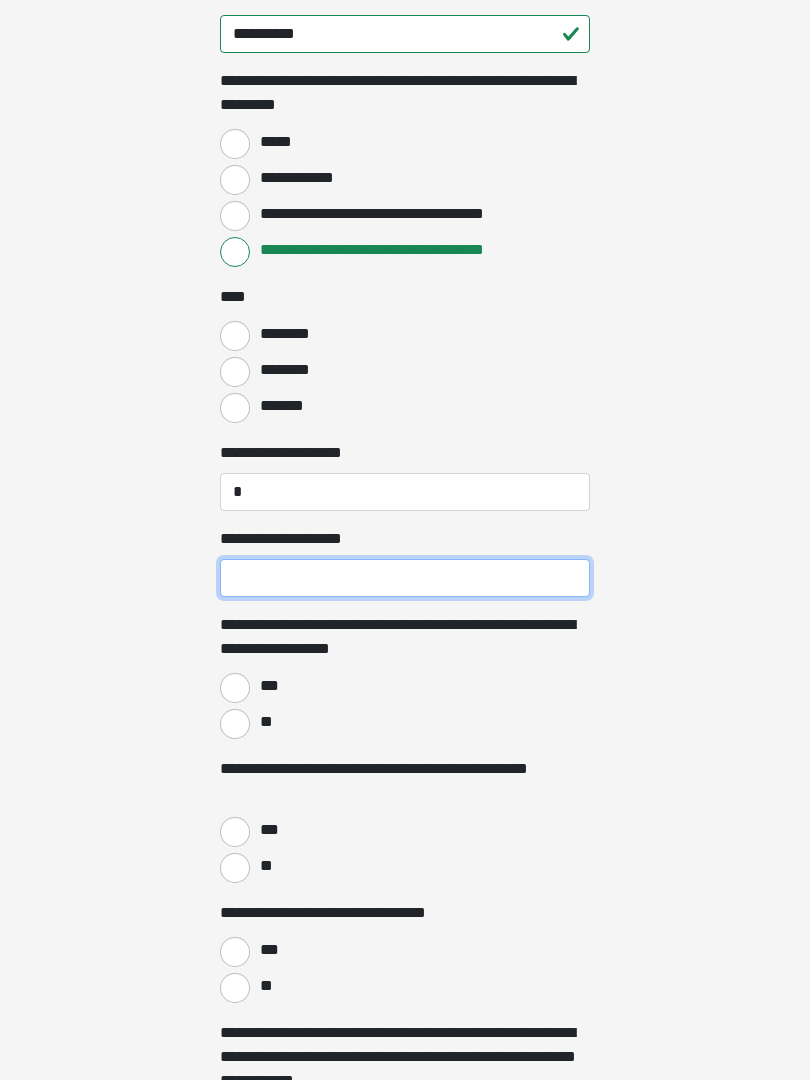 click on "**********" at bounding box center [405, 578] 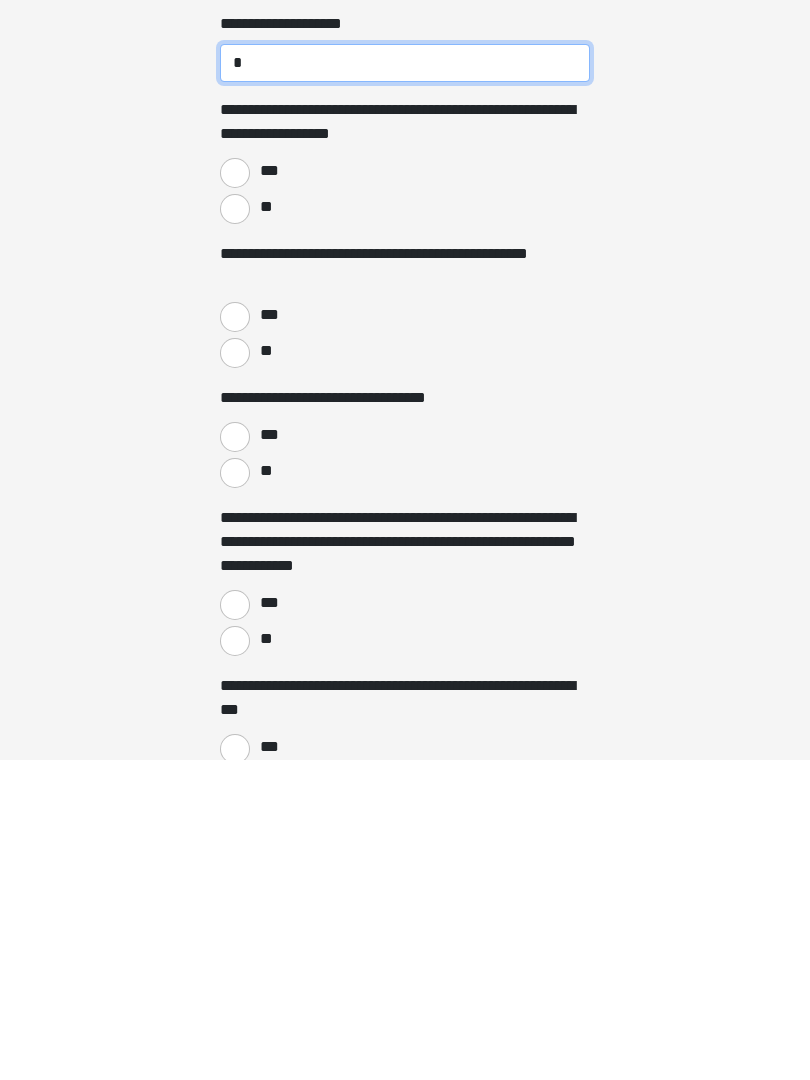 scroll, scrollTop: 2000, scrollLeft: 0, axis: vertical 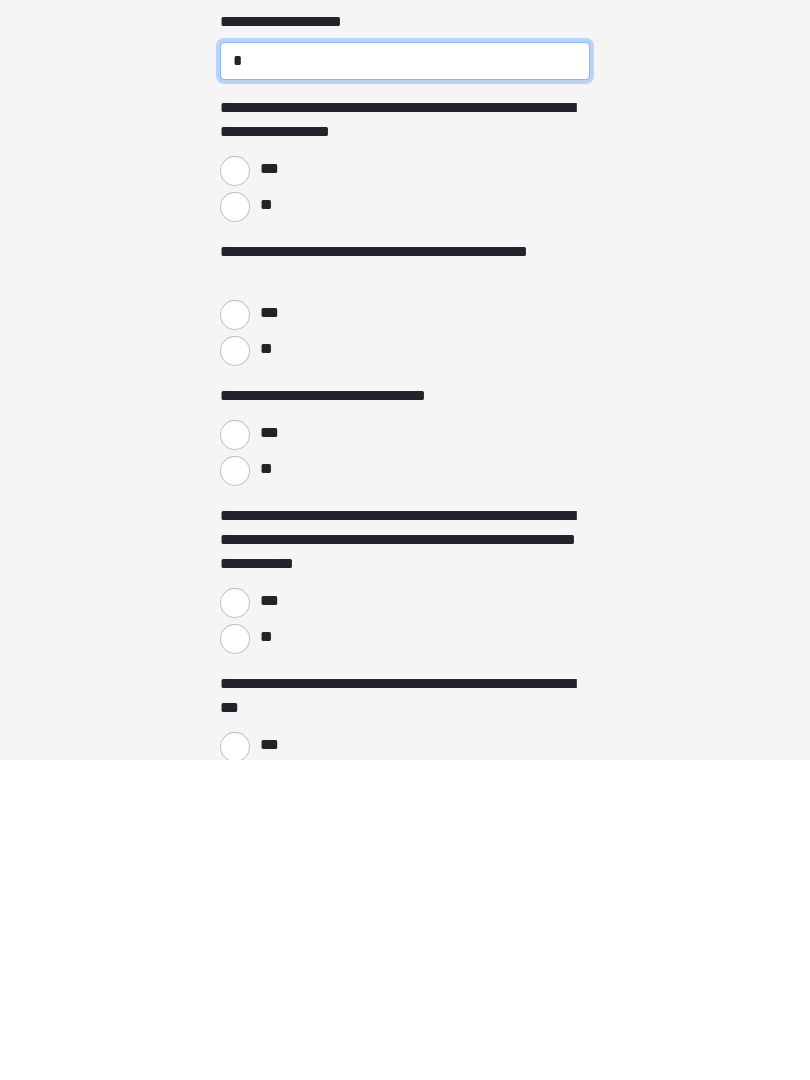 type on "*" 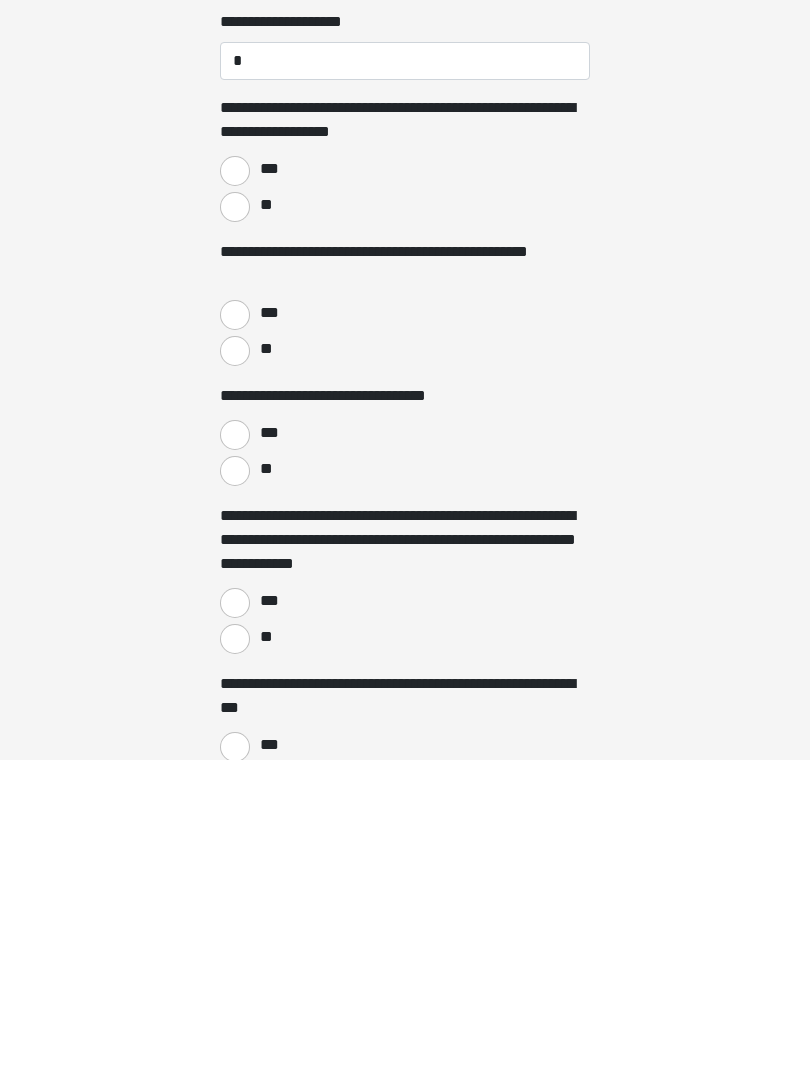 click on "**" at bounding box center (235, 527) 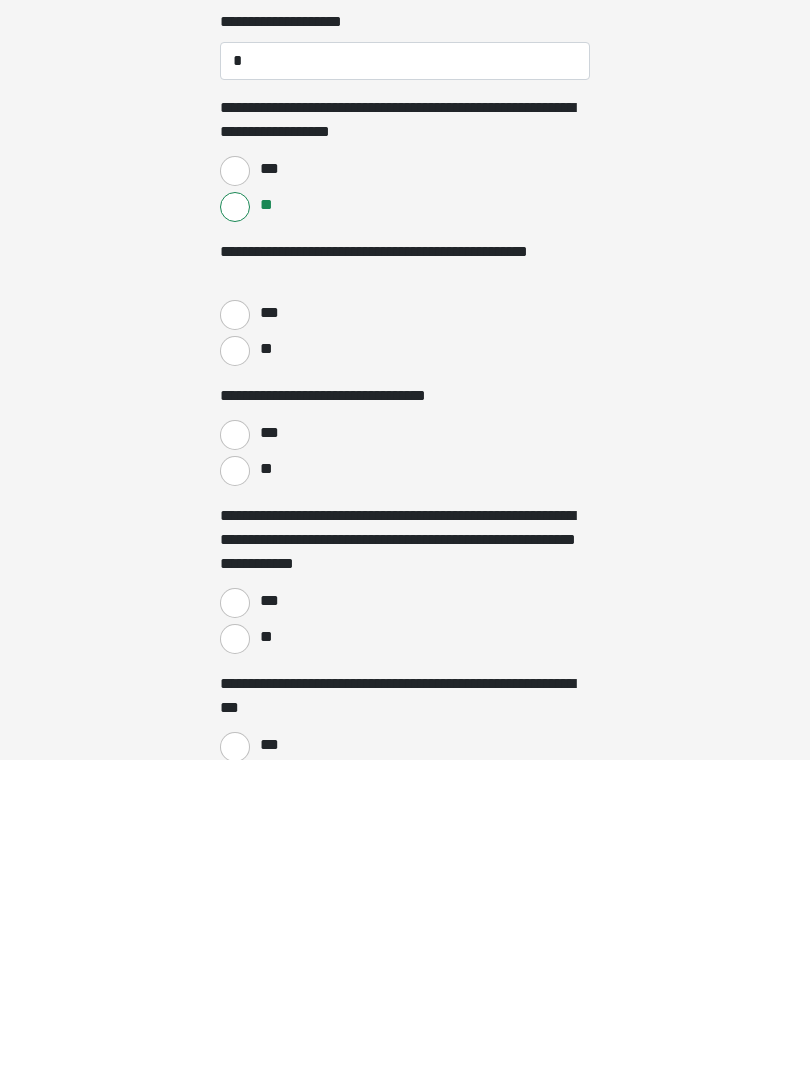 scroll, scrollTop: 2320, scrollLeft: 0, axis: vertical 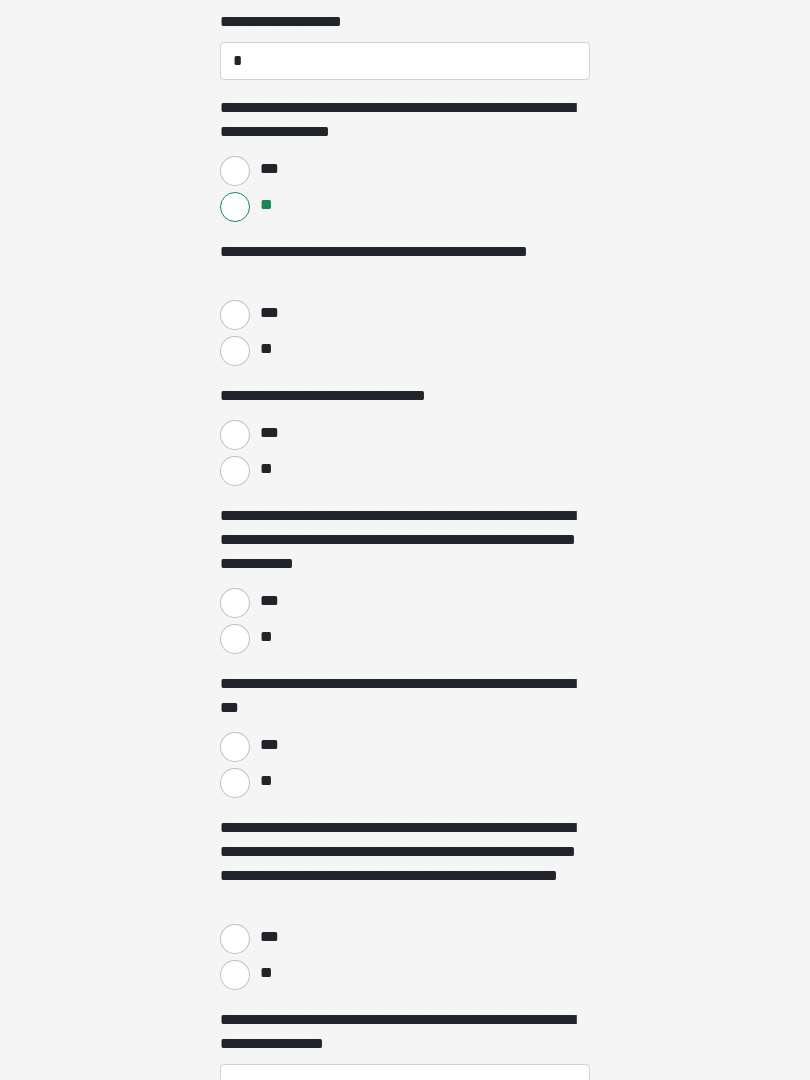 click on "**" at bounding box center [235, 351] 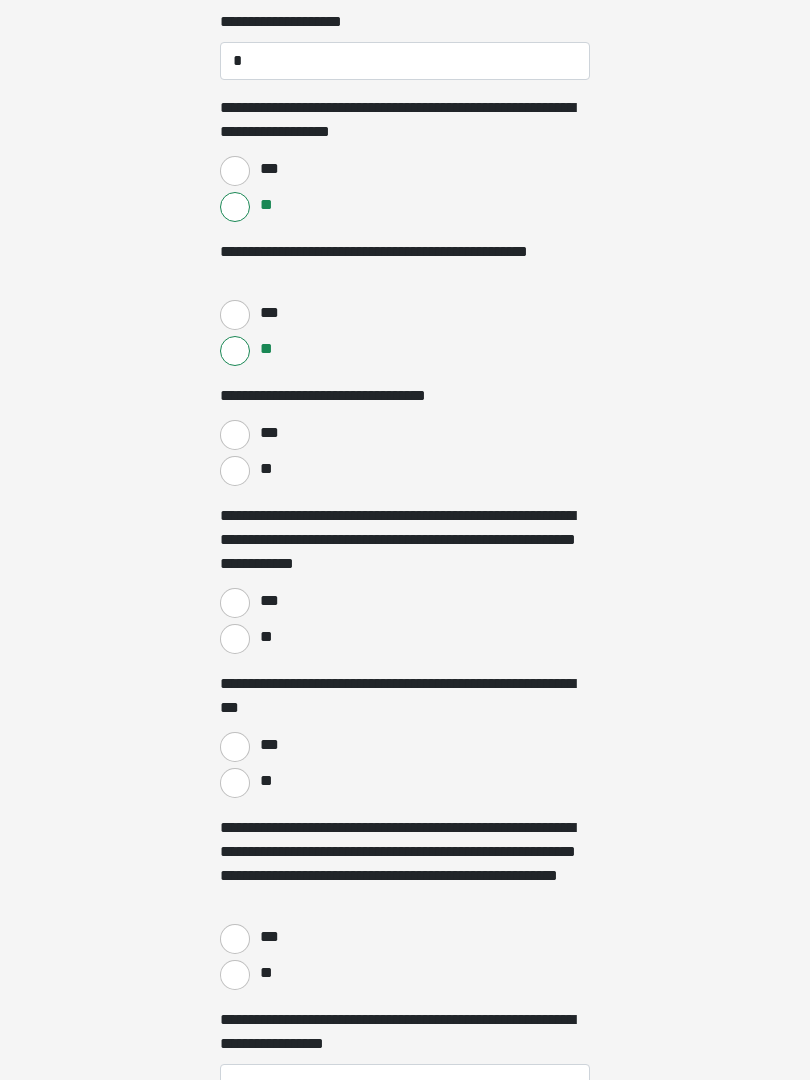 click on "**" at bounding box center (235, 471) 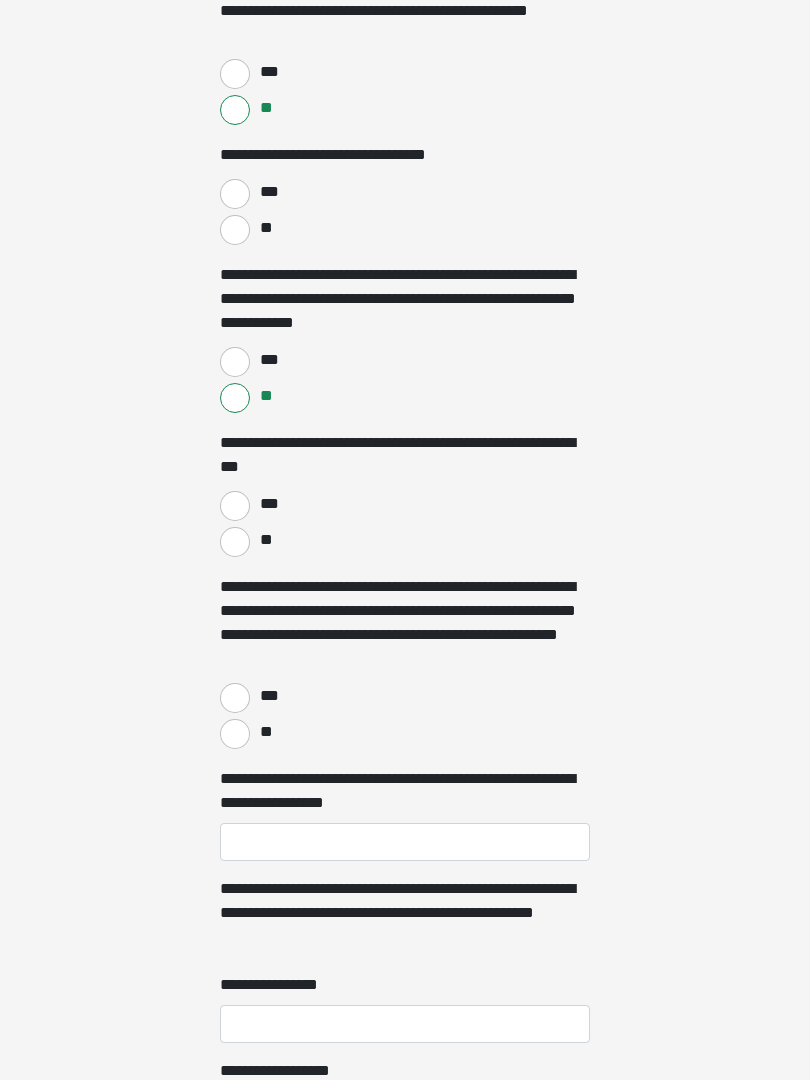 scroll, scrollTop: 2584, scrollLeft: 0, axis: vertical 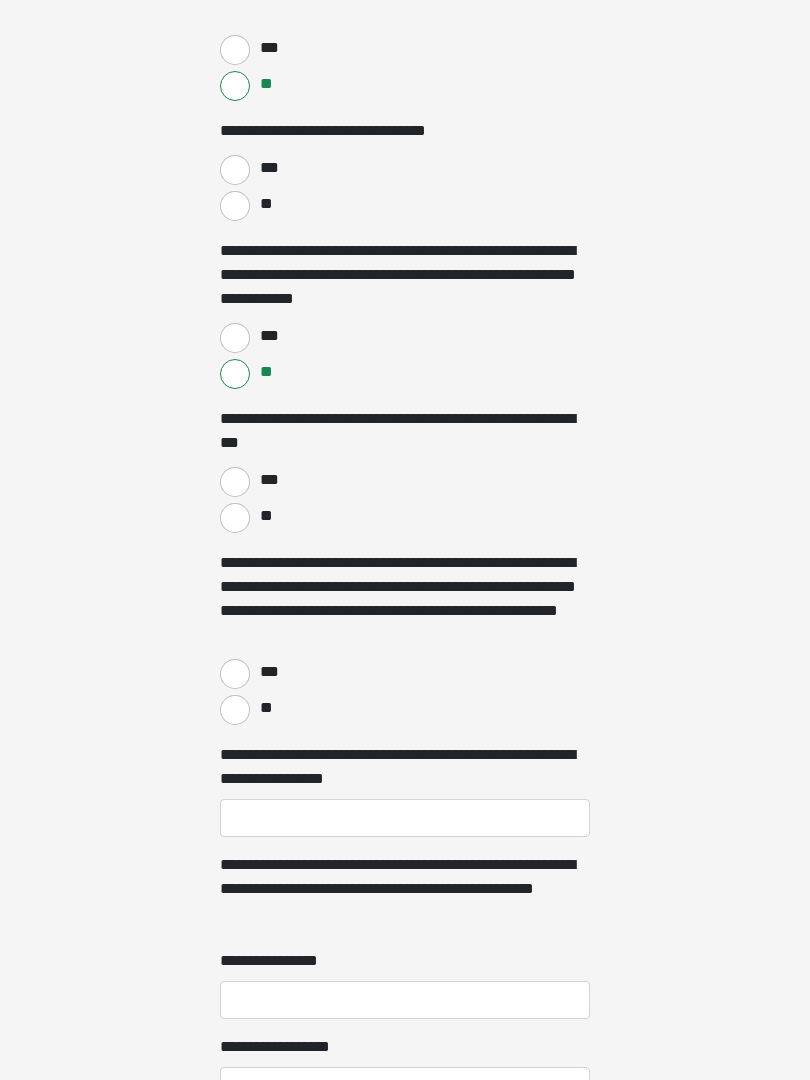 click on "**" at bounding box center [235, 519] 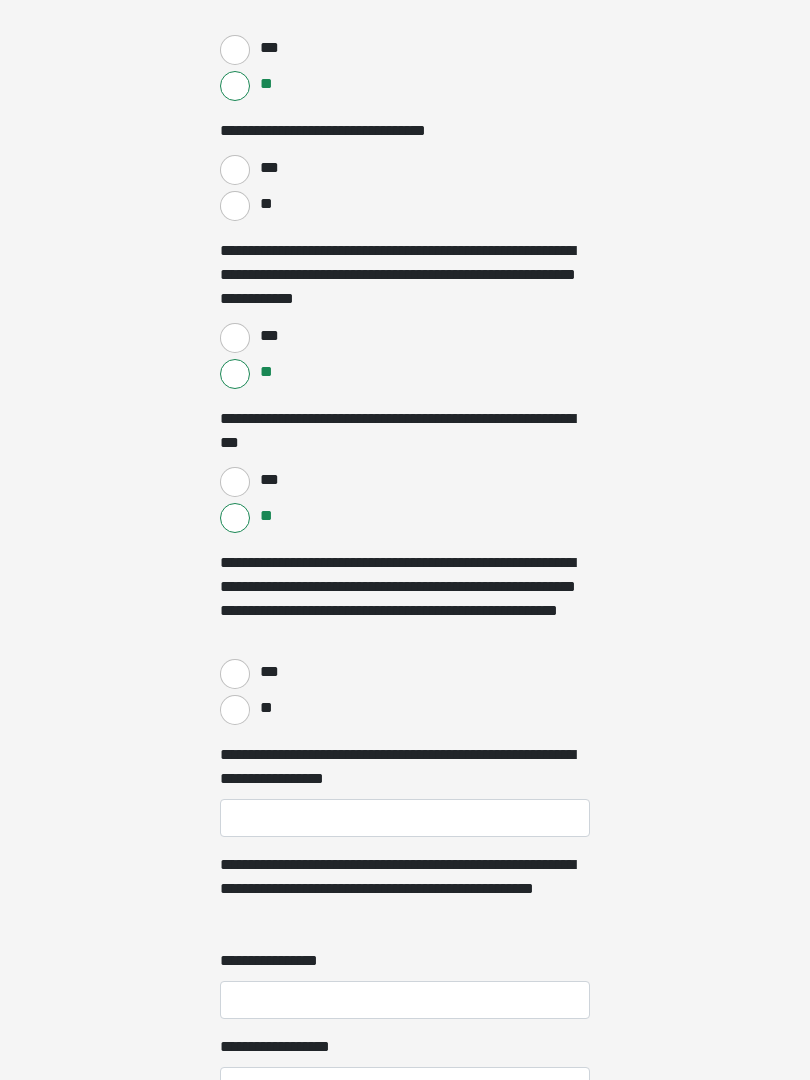 click on "**" at bounding box center [235, 710] 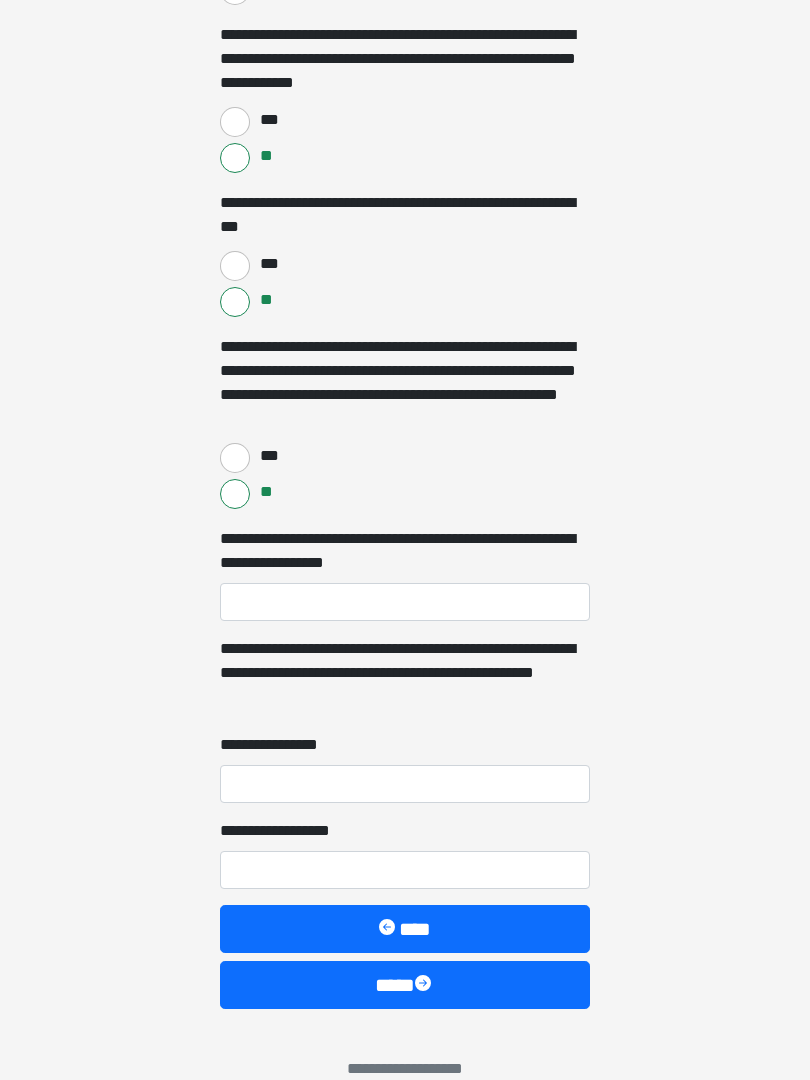 scroll, scrollTop: 2833, scrollLeft: 0, axis: vertical 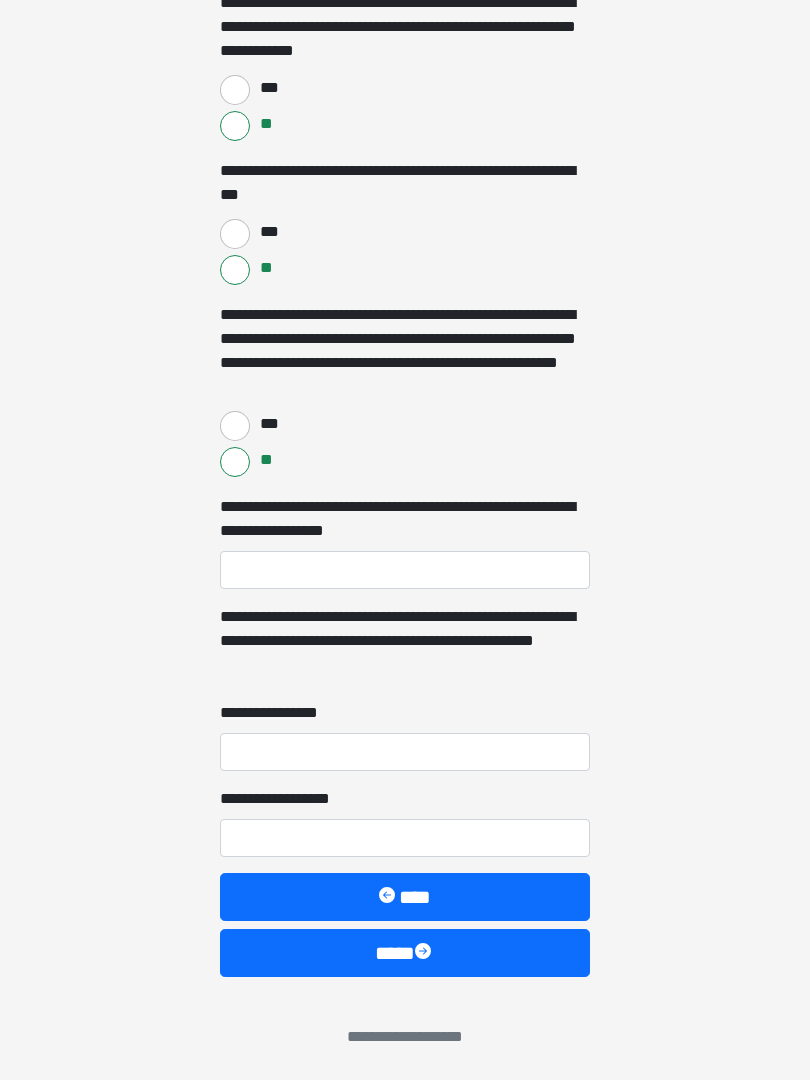 click on "**********" at bounding box center [405, 570] 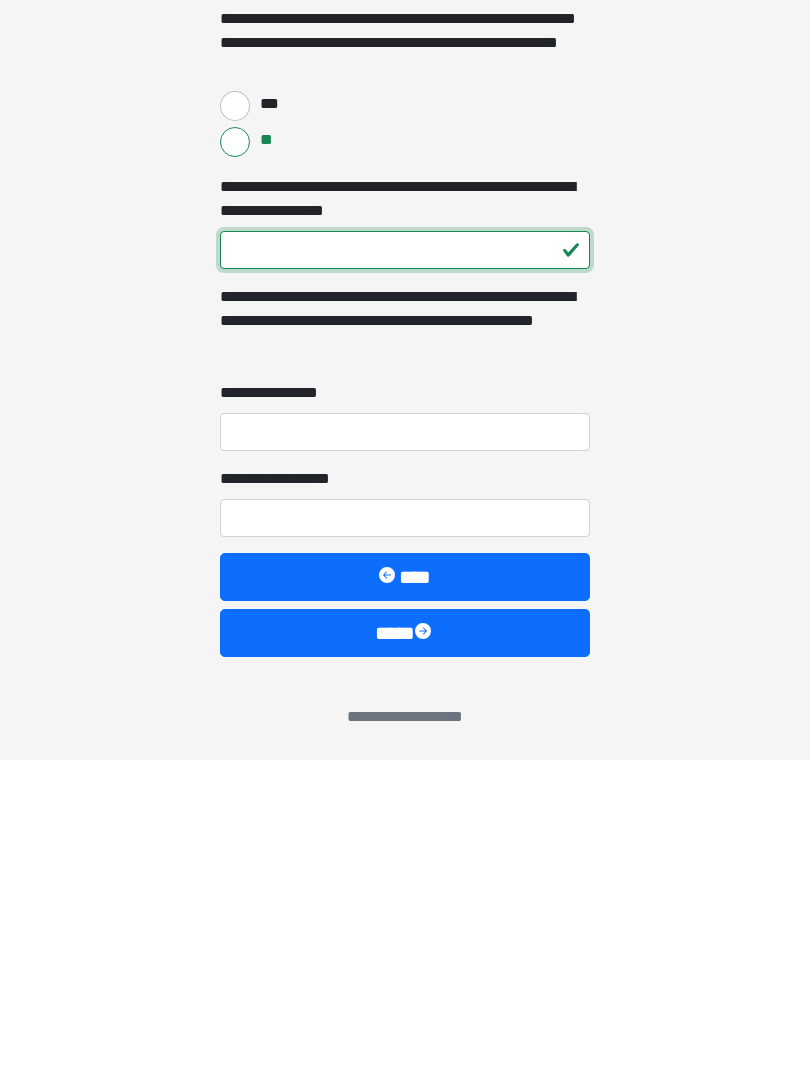type on "***" 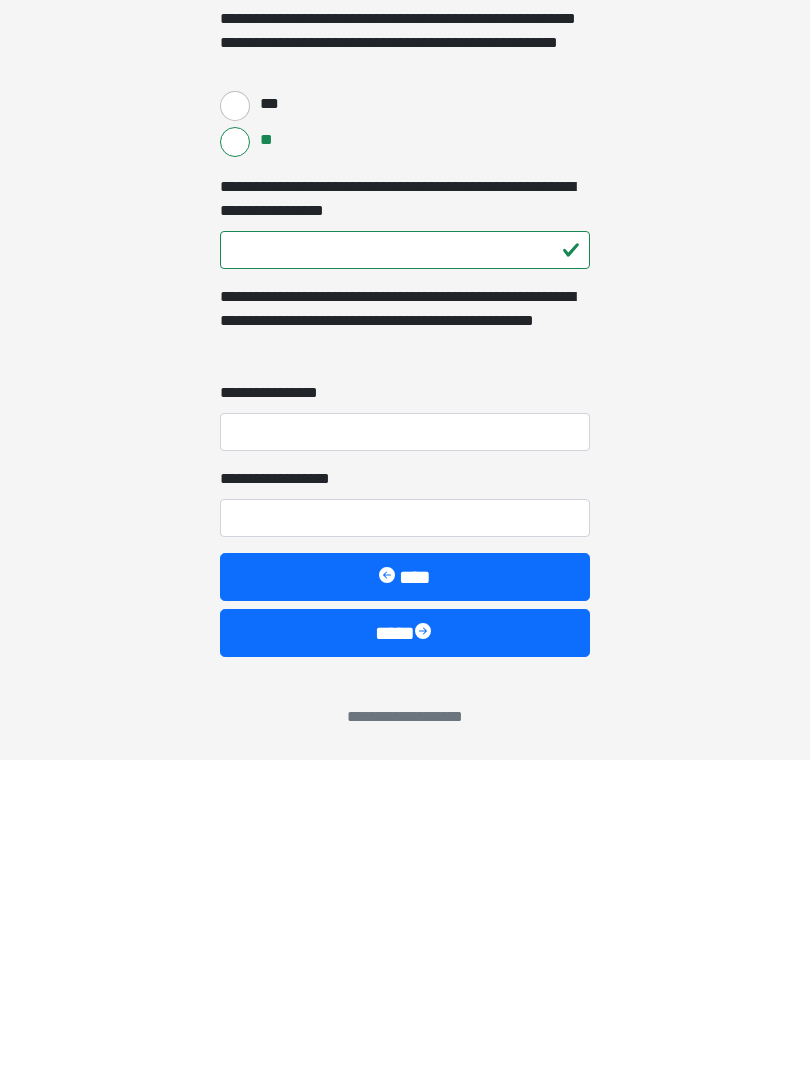 click on "**********" at bounding box center (405, 752) 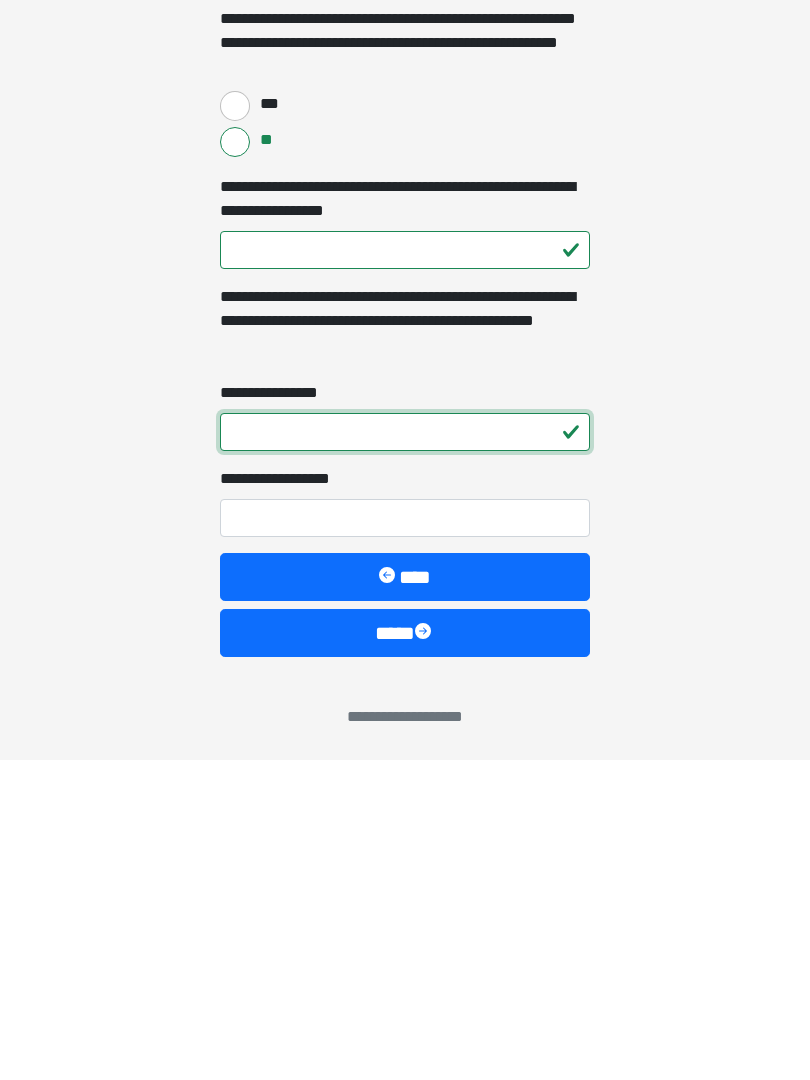 type on "*" 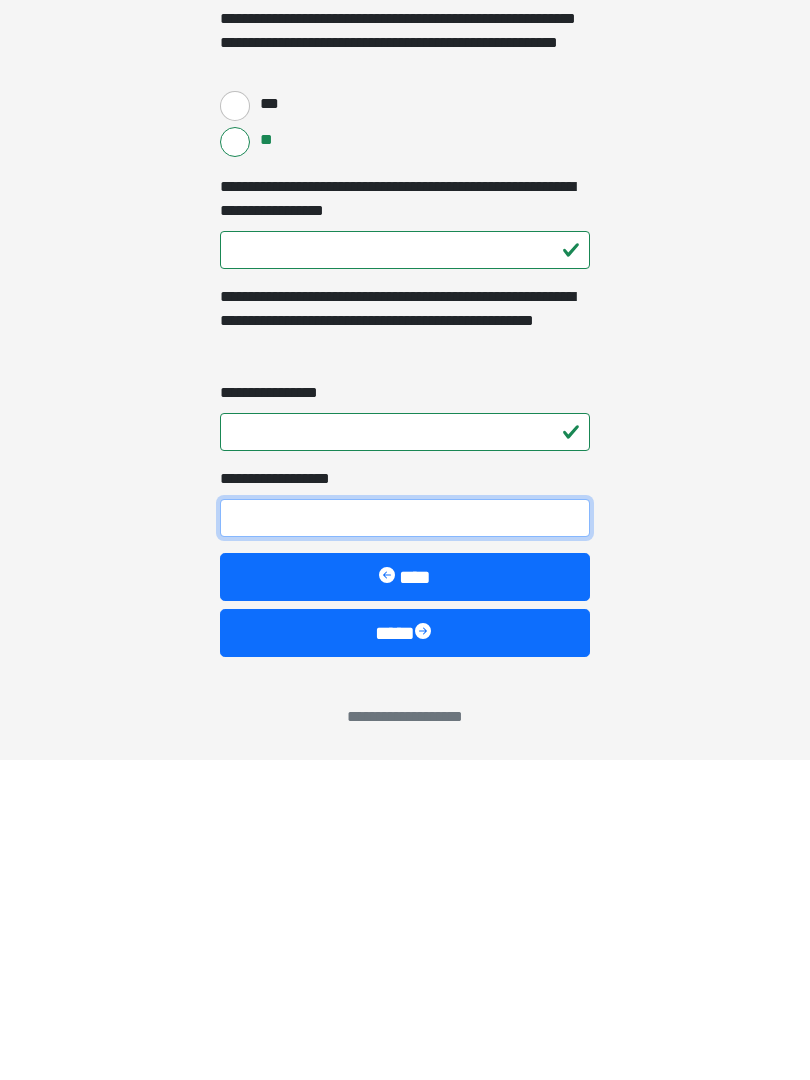 click on "**********" at bounding box center [405, 838] 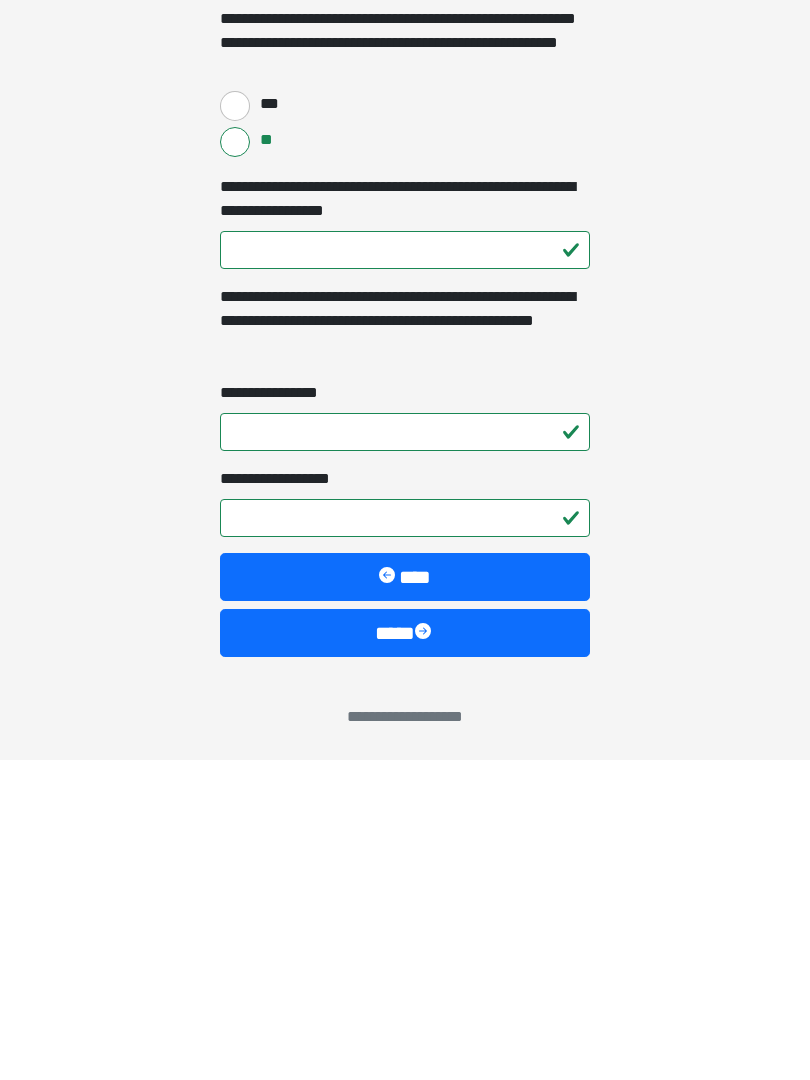 click at bounding box center [425, 953] 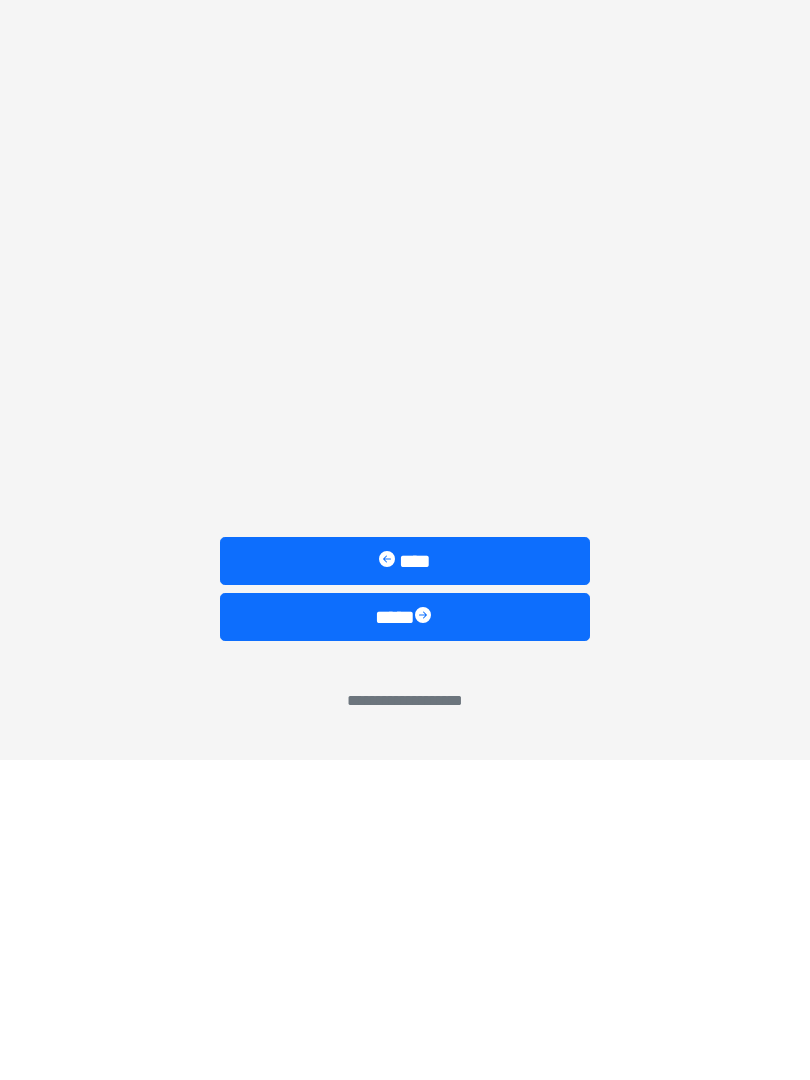 scroll, scrollTop: 0, scrollLeft: 0, axis: both 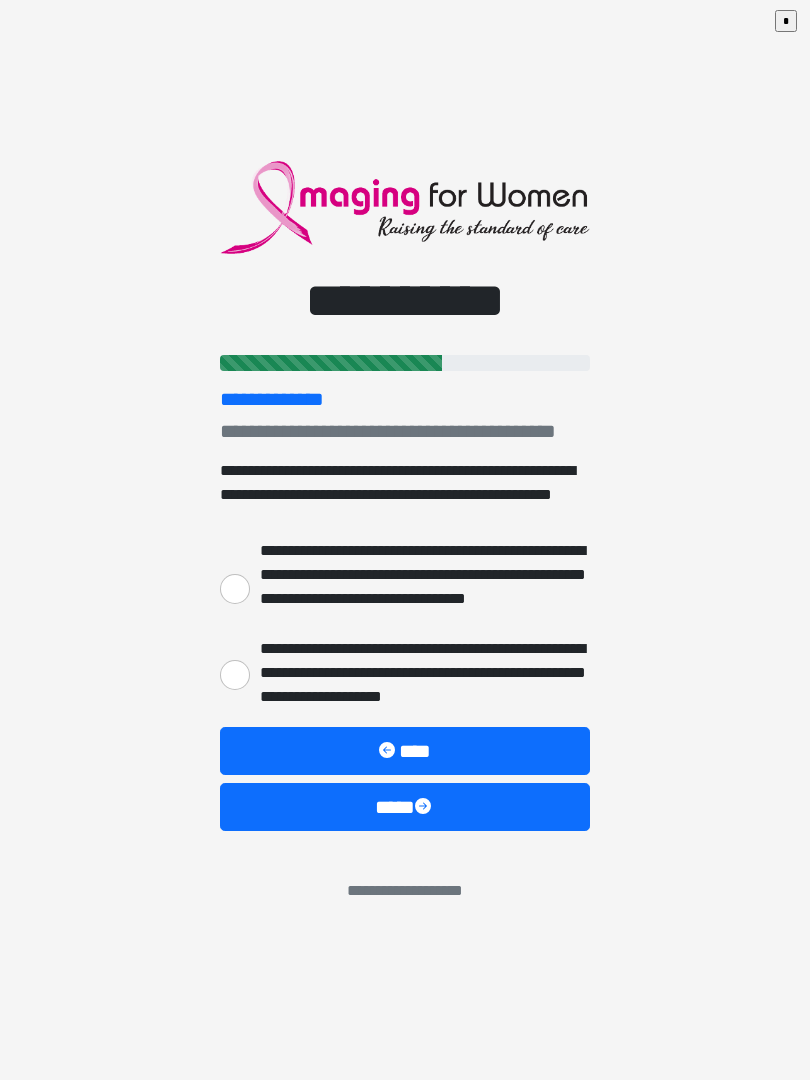click on "**********" at bounding box center [235, 589] 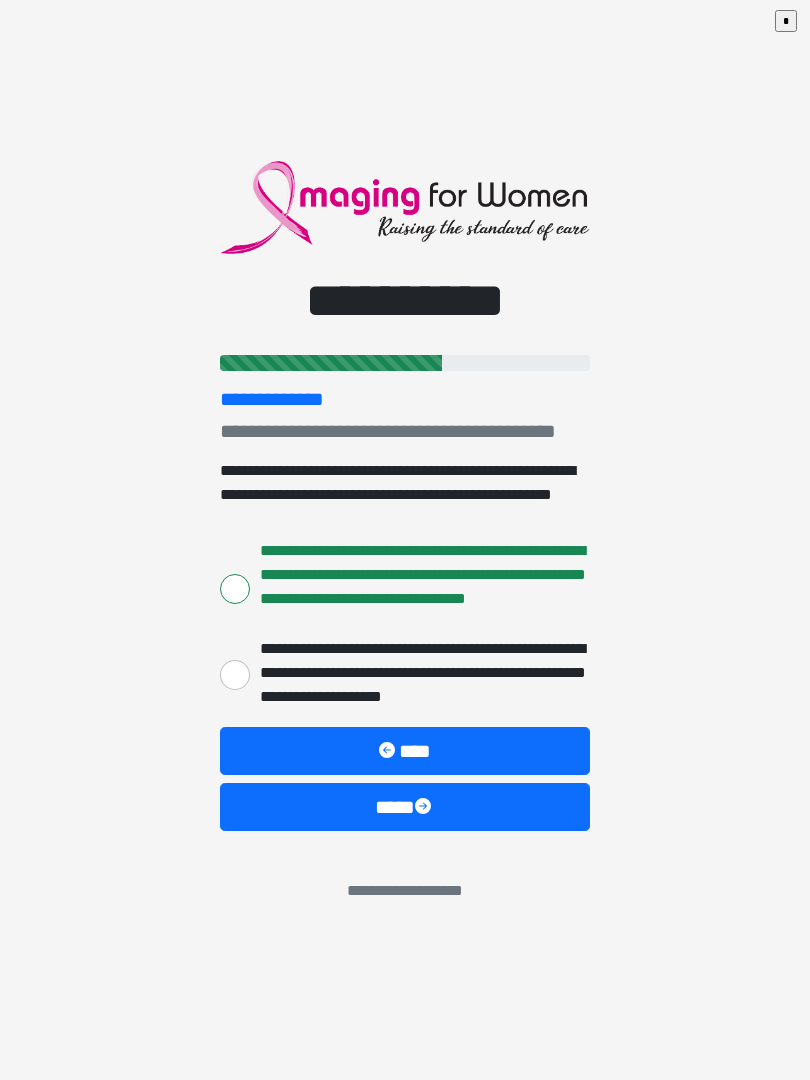 click on "****" at bounding box center (405, 807) 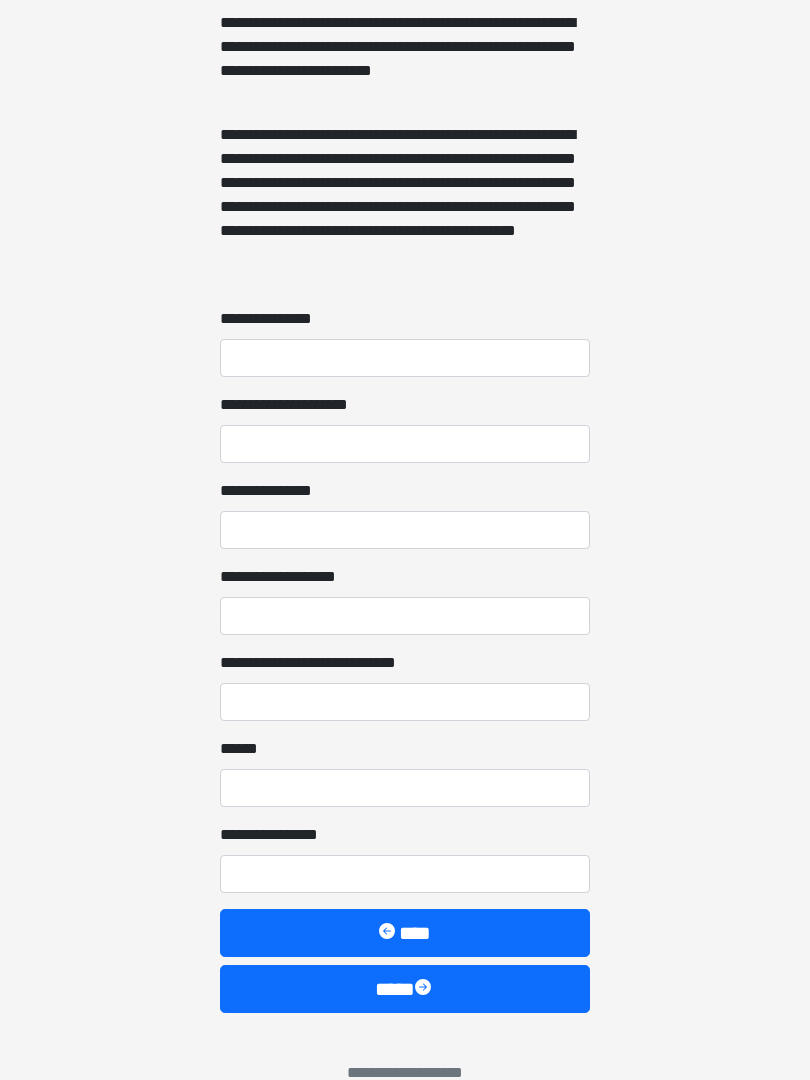 scroll, scrollTop: 1467, scrollLeft: 0, axis: vertical 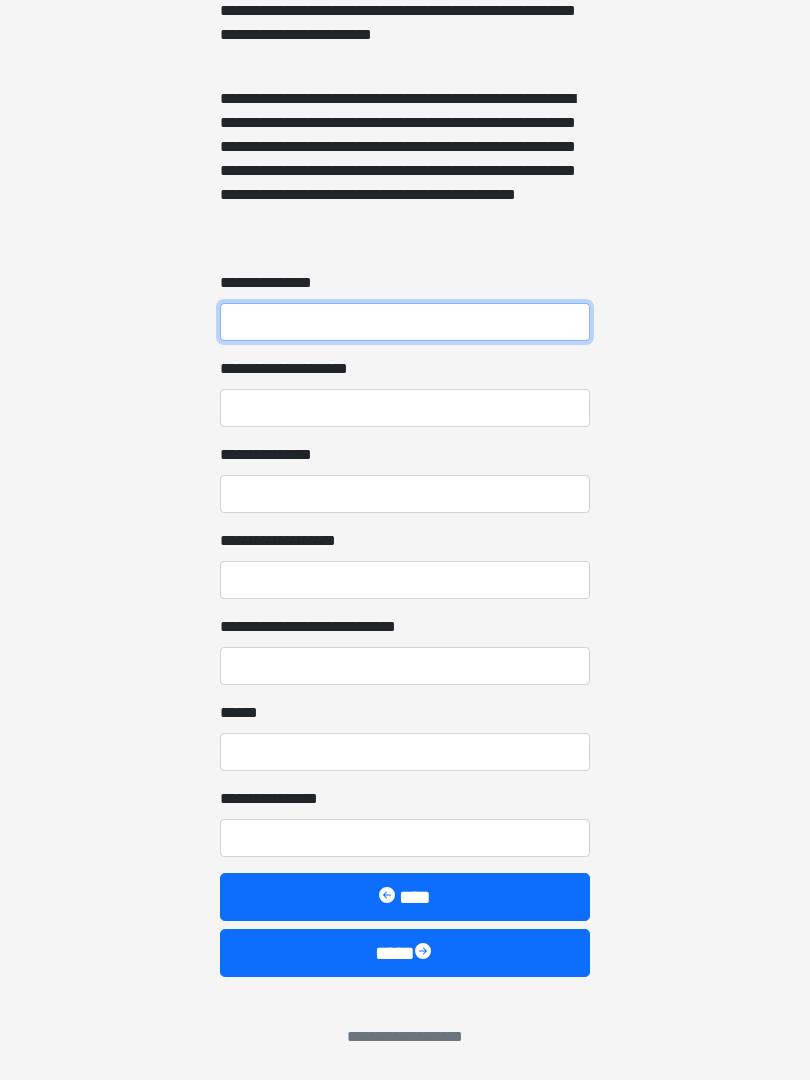 click on "**********" at bounding box center [405, 322] 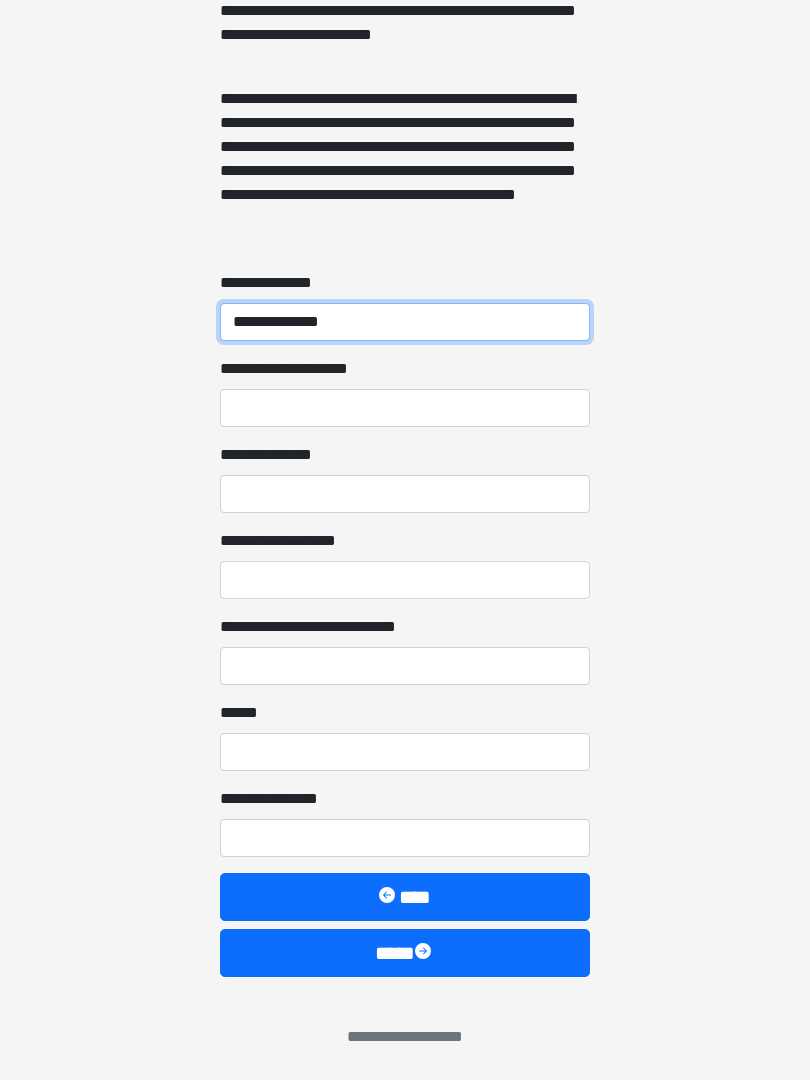 type on "**********" 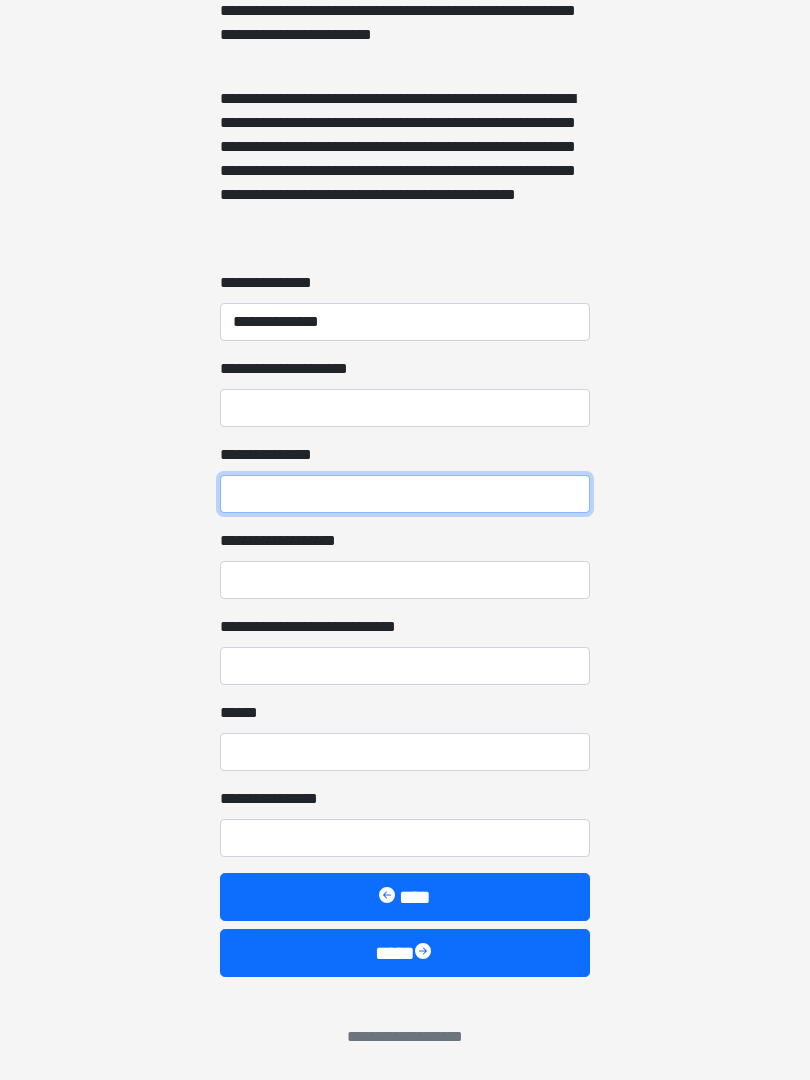 click on "**********" at bounding box center [405, 494] 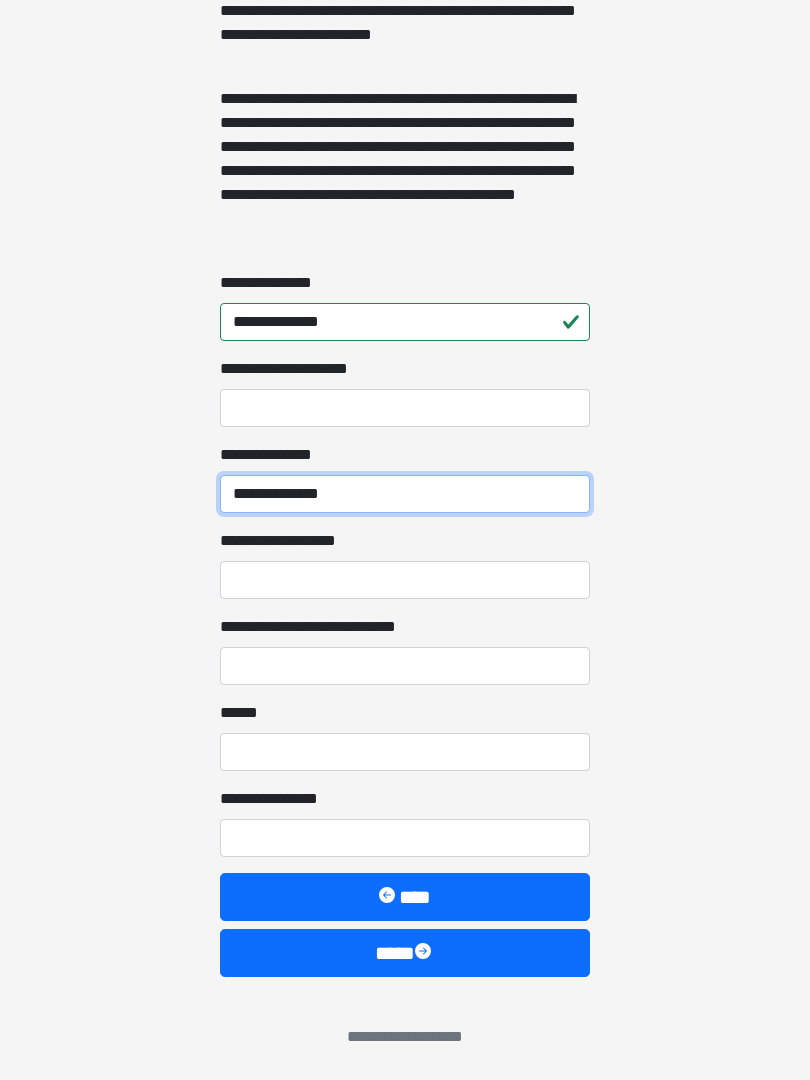type on "**********" 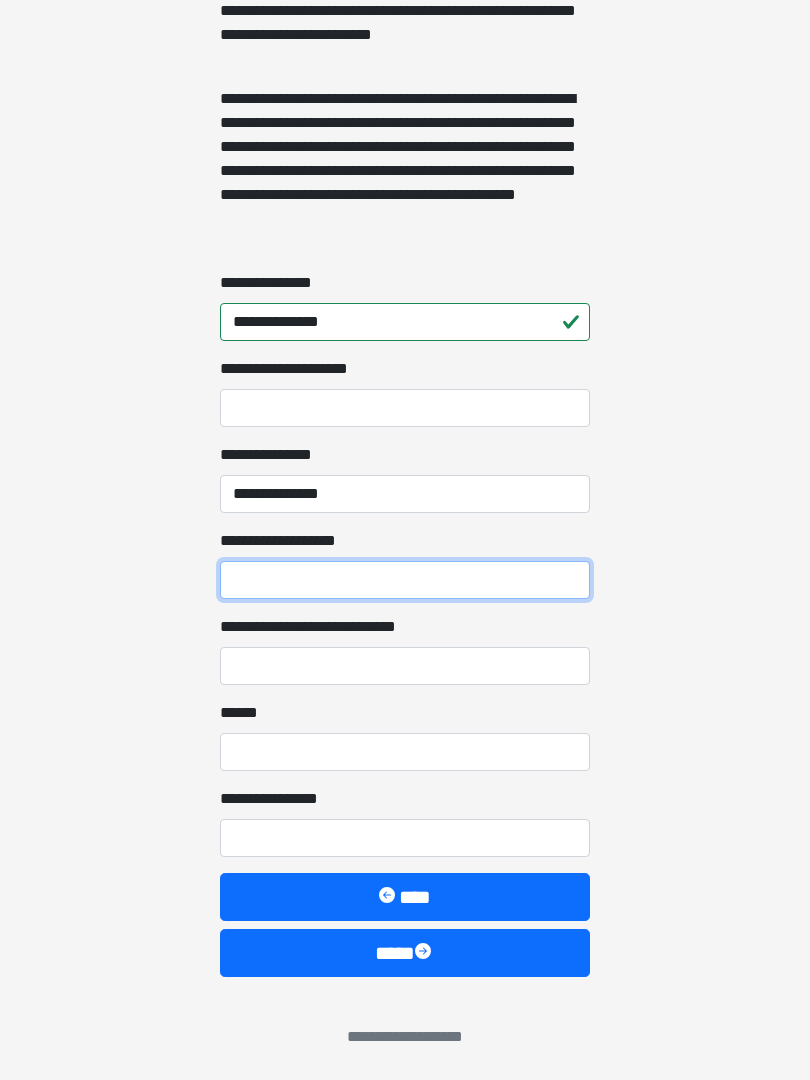 click on "**********" at bounding box center [405, 580] 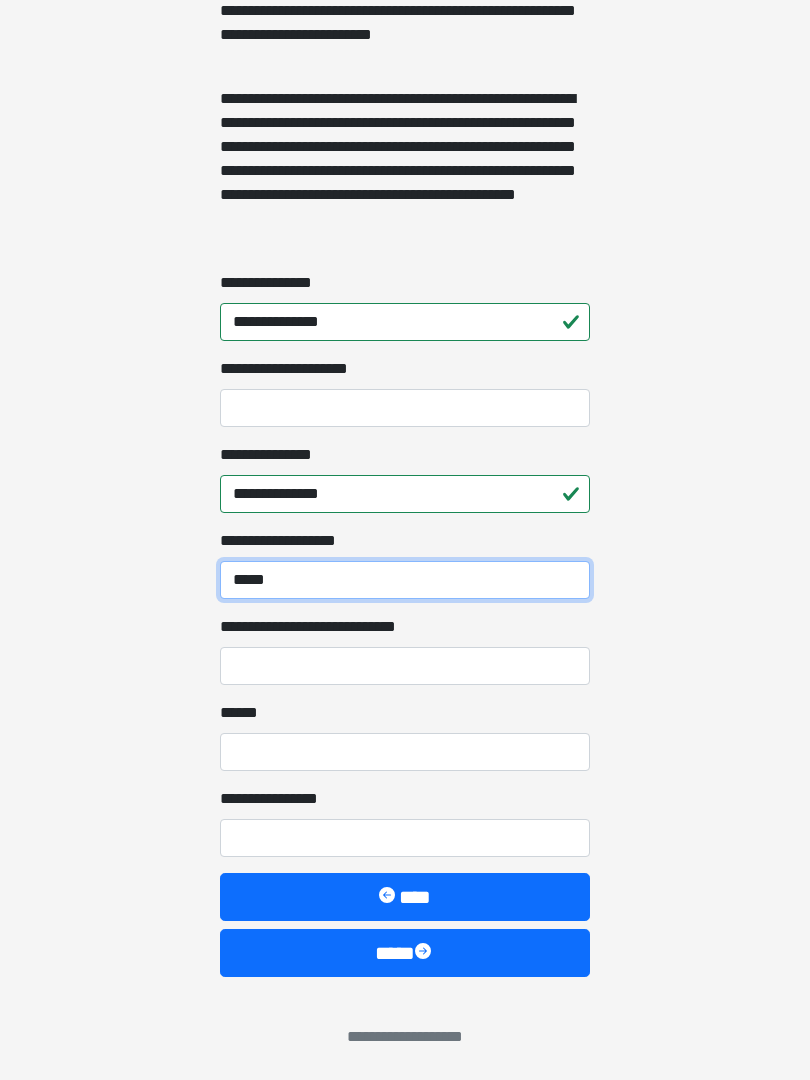 type on "*****" 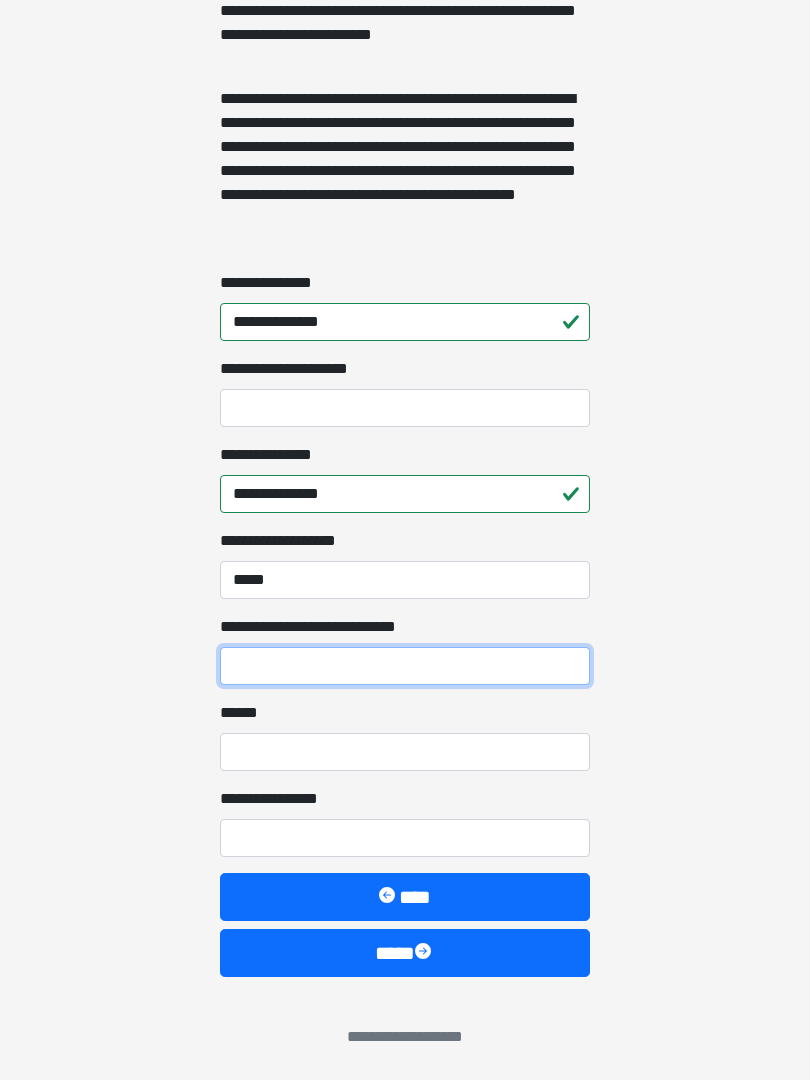 click on "**********" at bounding box center (405, 666) 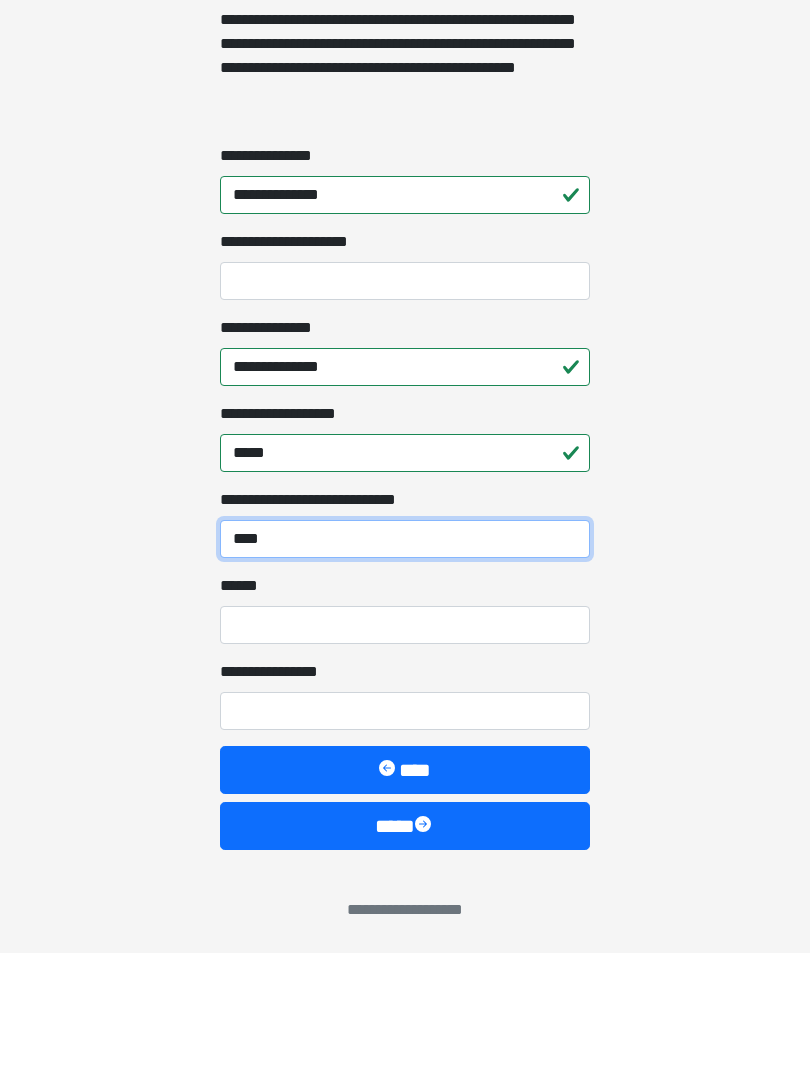type on "****" 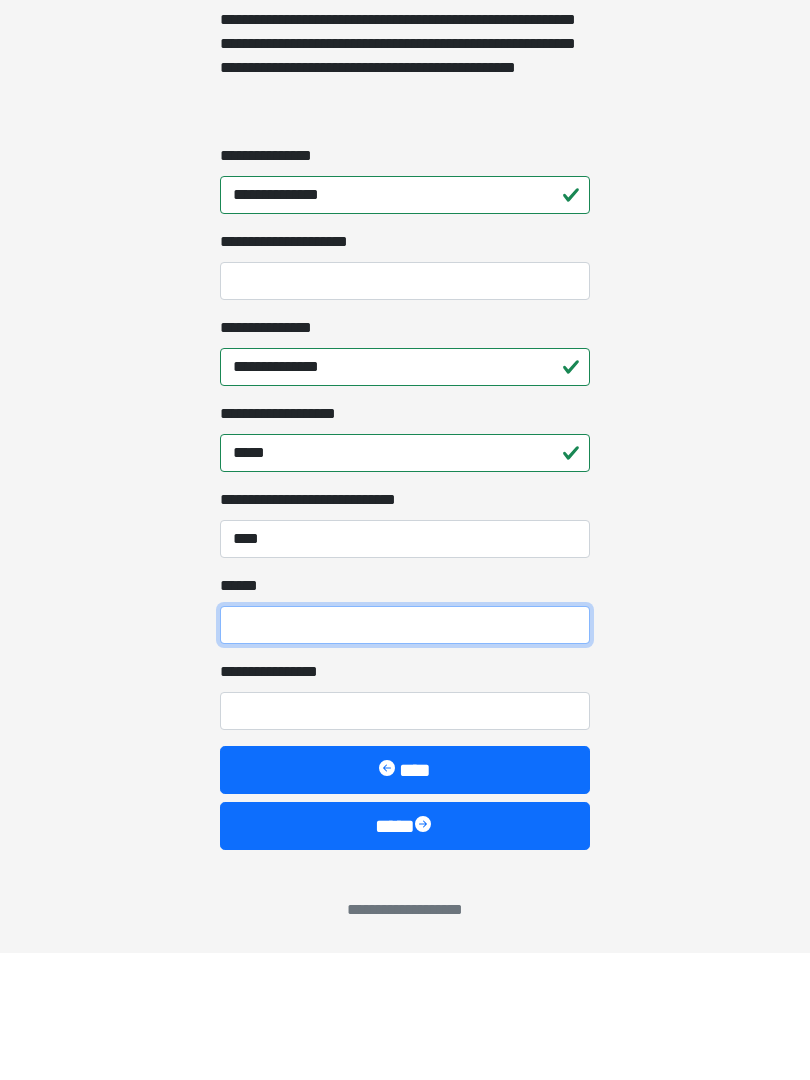 click on "**** *" at bounding box center (405, 752) 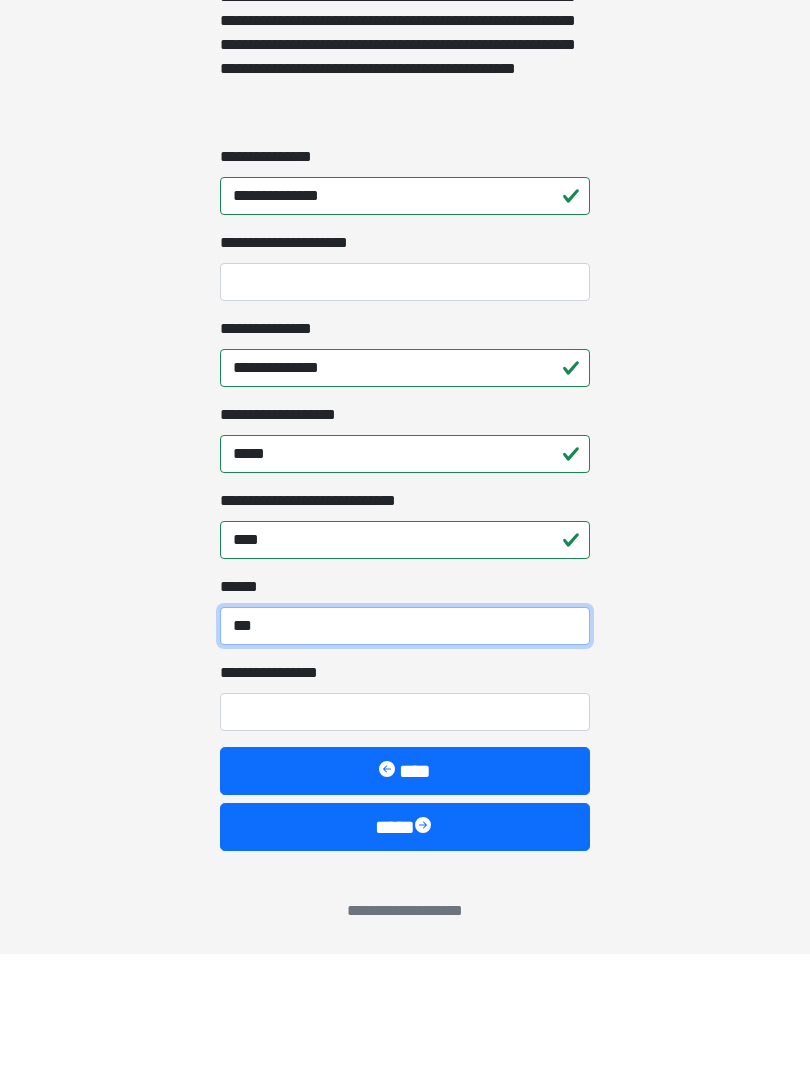 type on "***" 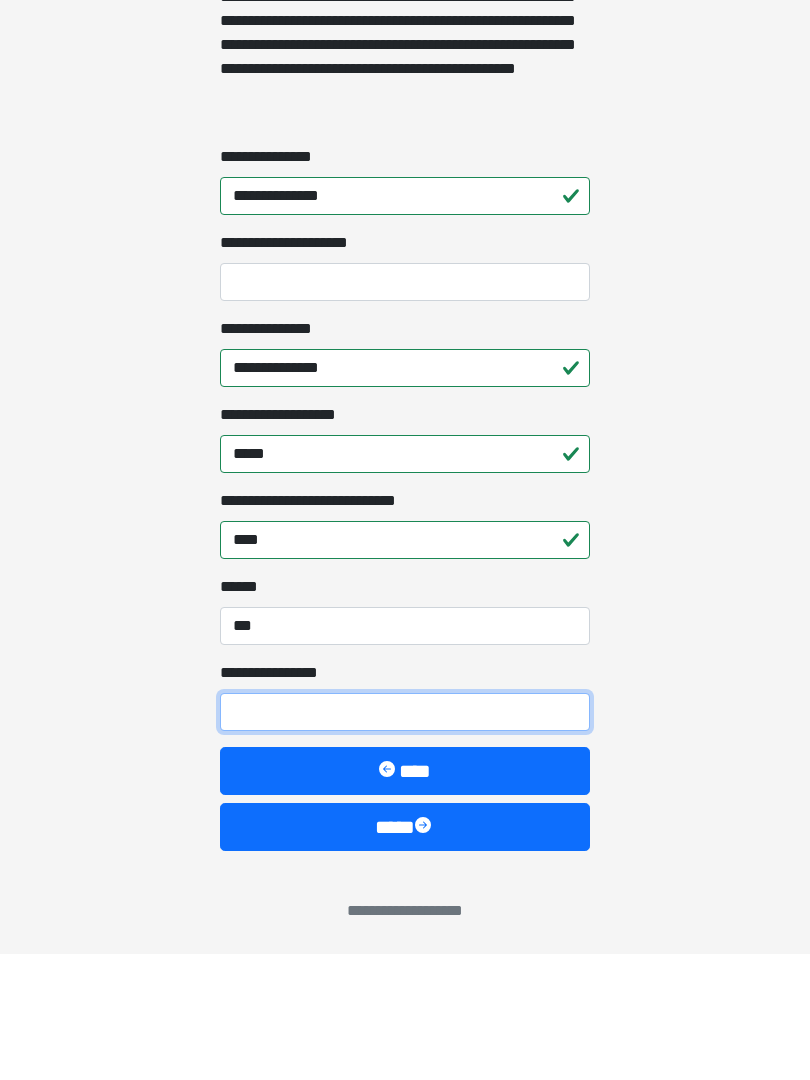 click on "**********" at bounding box center [405, 838] 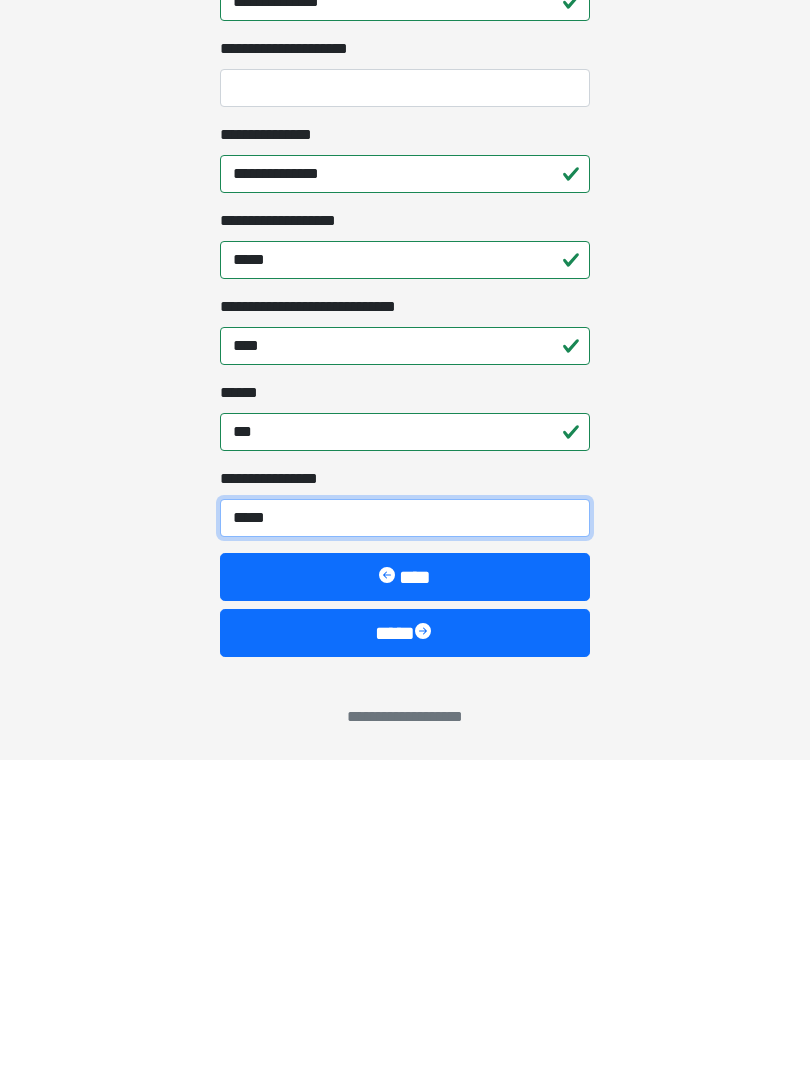 type on "*****" 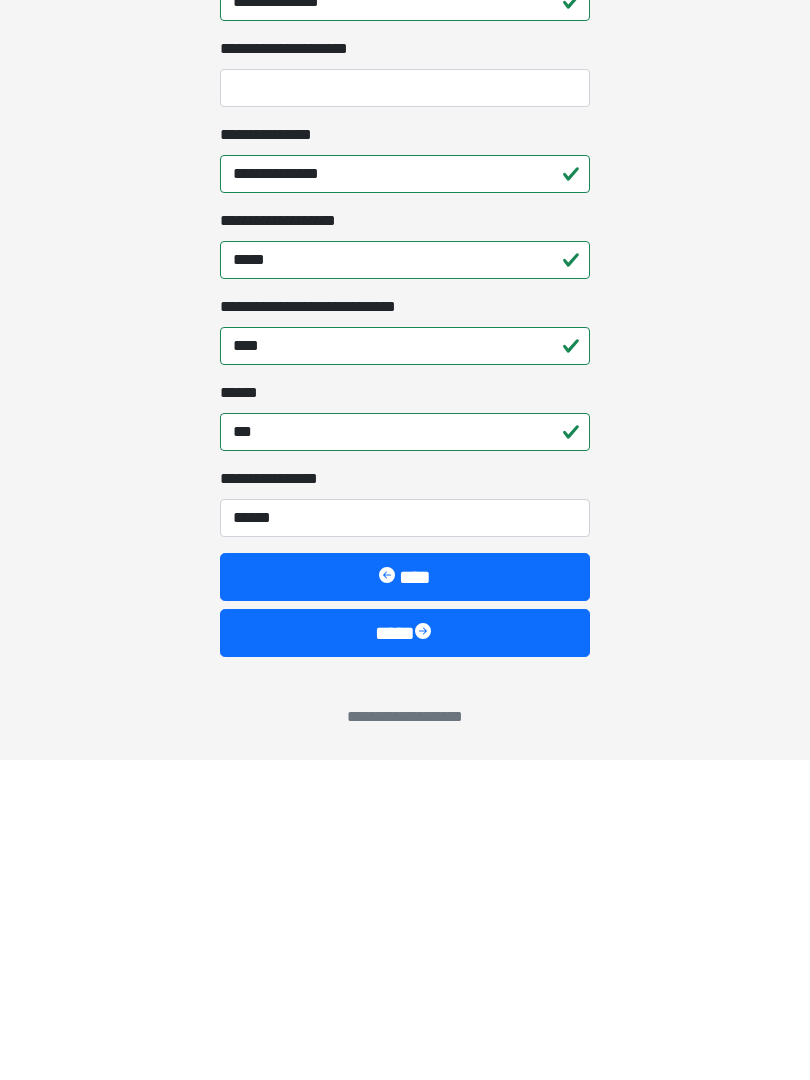 click at bounding box center (425, 953) 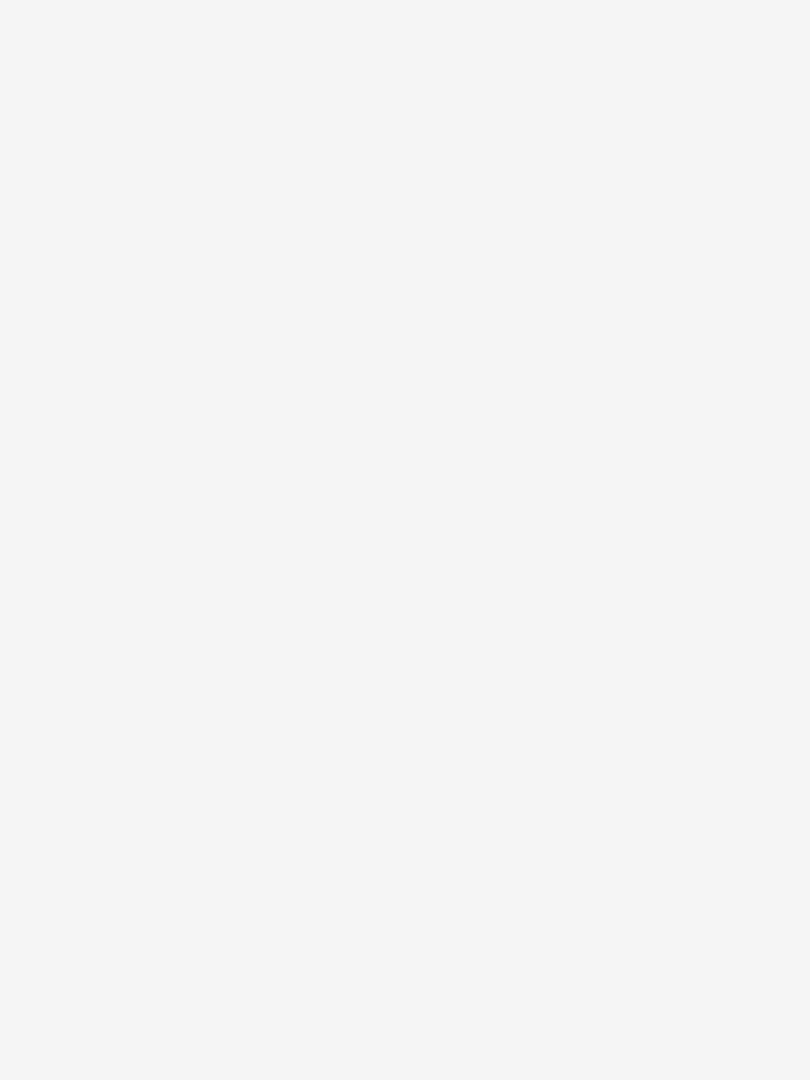 scroll, scrollTop: 0, scrollLeft: 0, axis: both 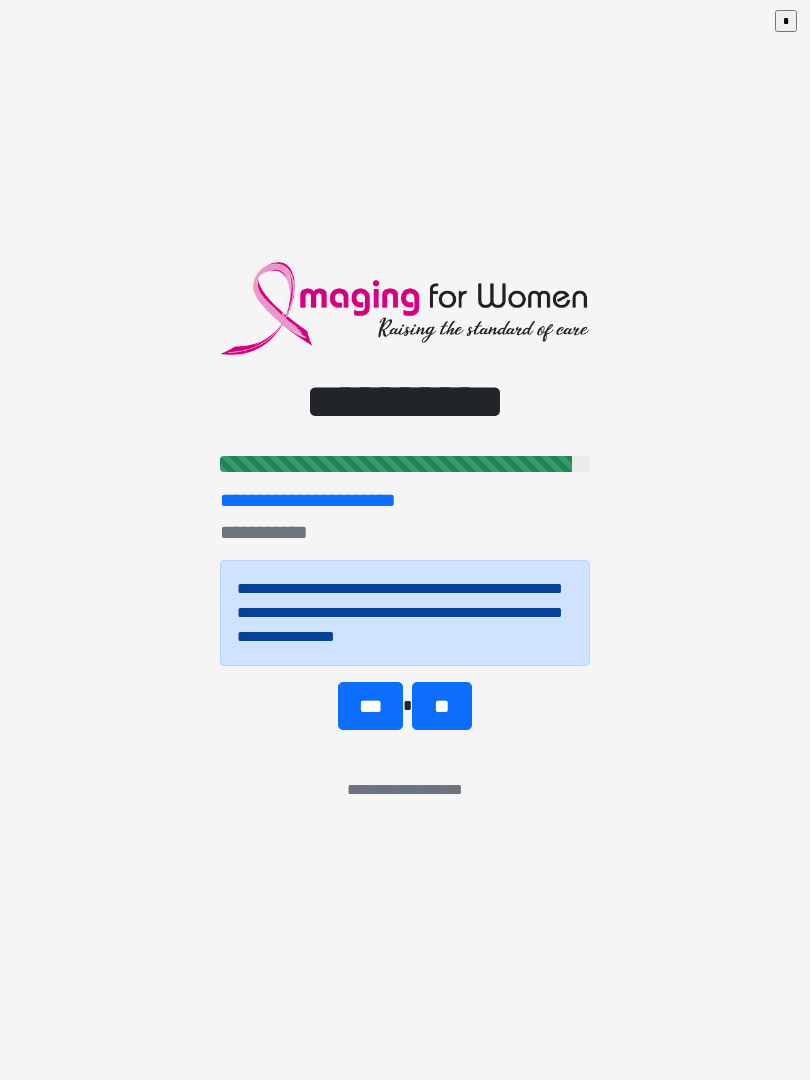 click on "***" at bounding box center (370, 706) 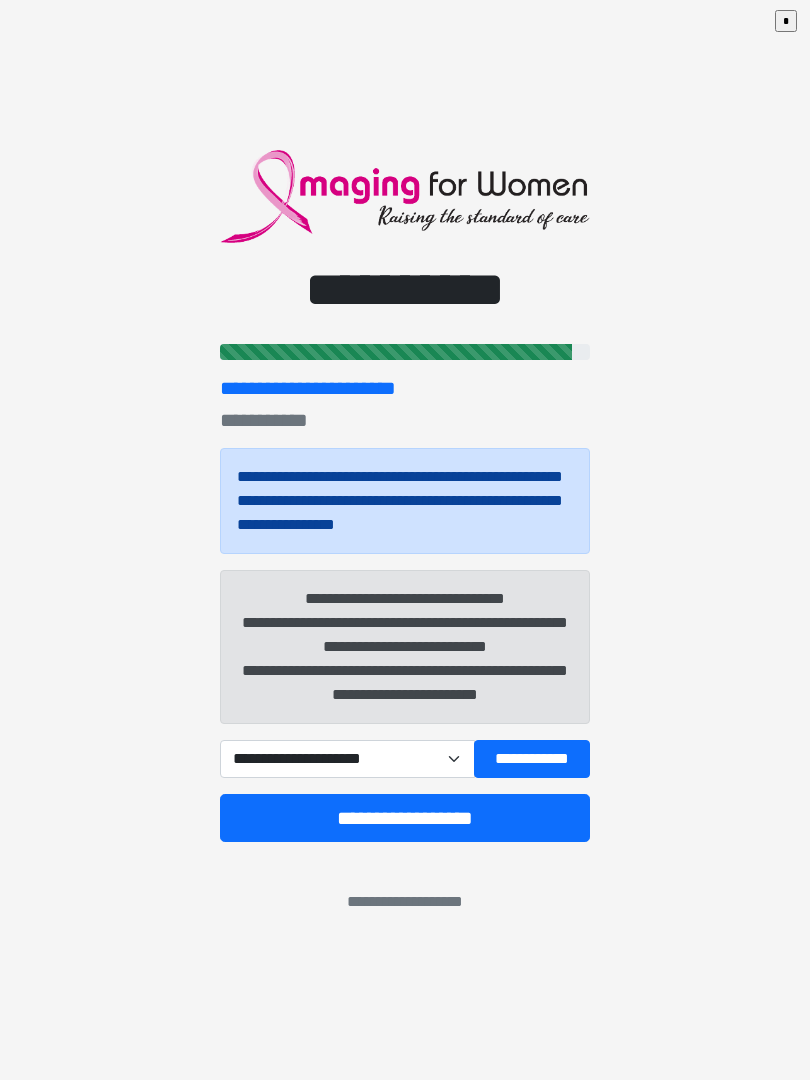 click on "**********" at bounding box center [347, 759] 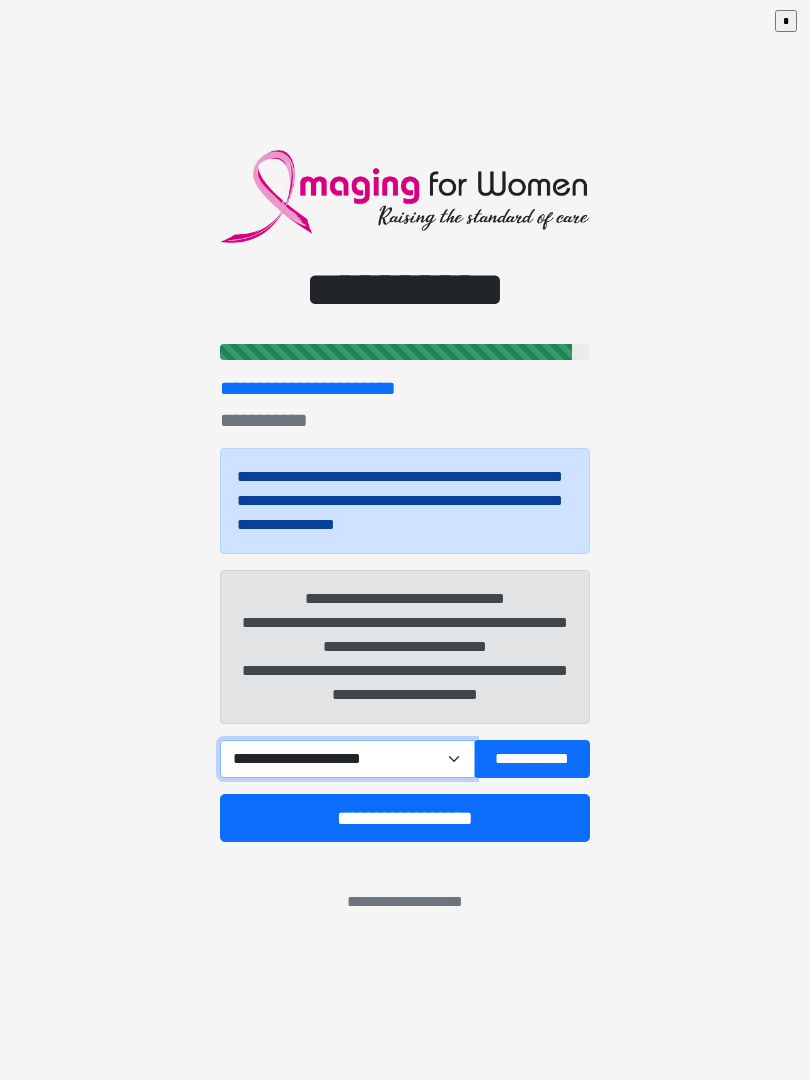 select on "*****" 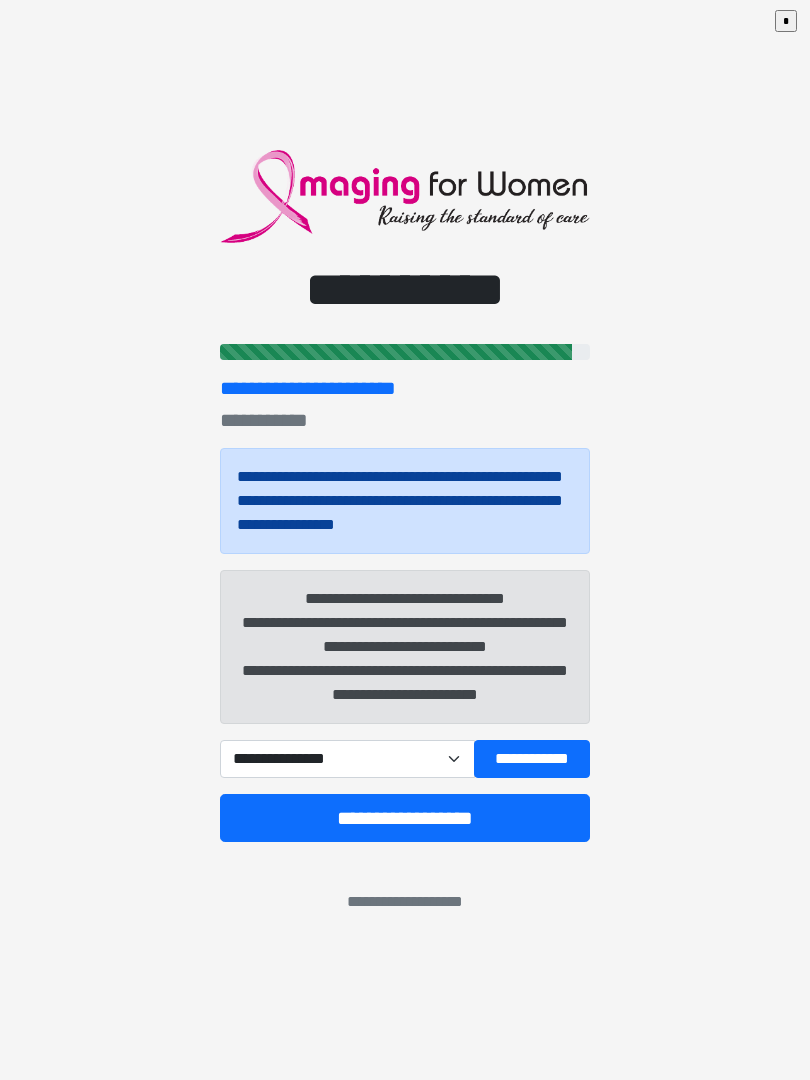 click on "**********" at bounding box center (405, 818) 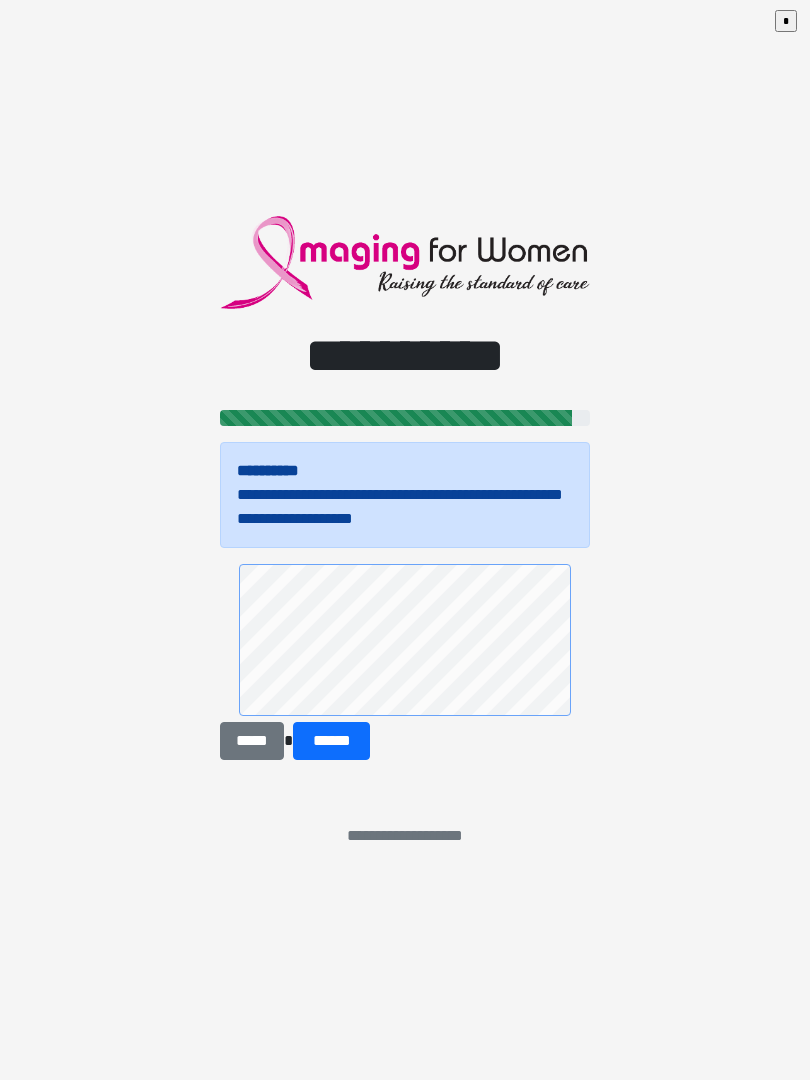 click on "******" at bounding box center (331, 741) 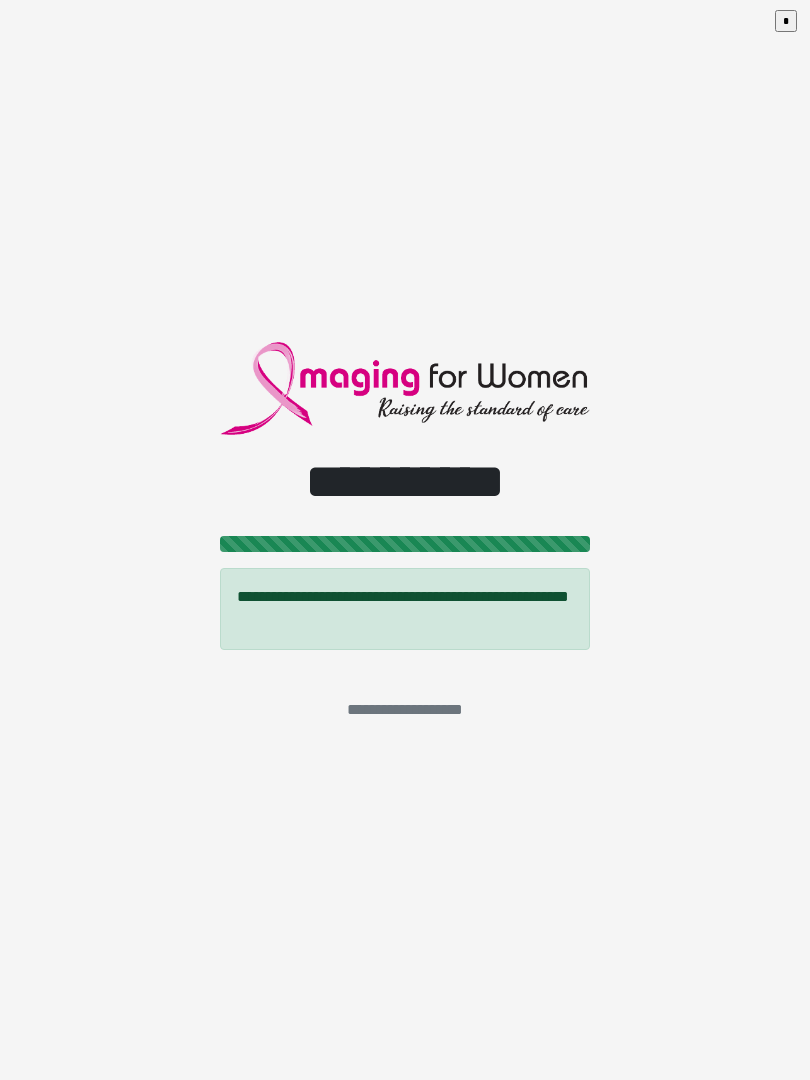 click on "*" at bounding box center [786, 21] 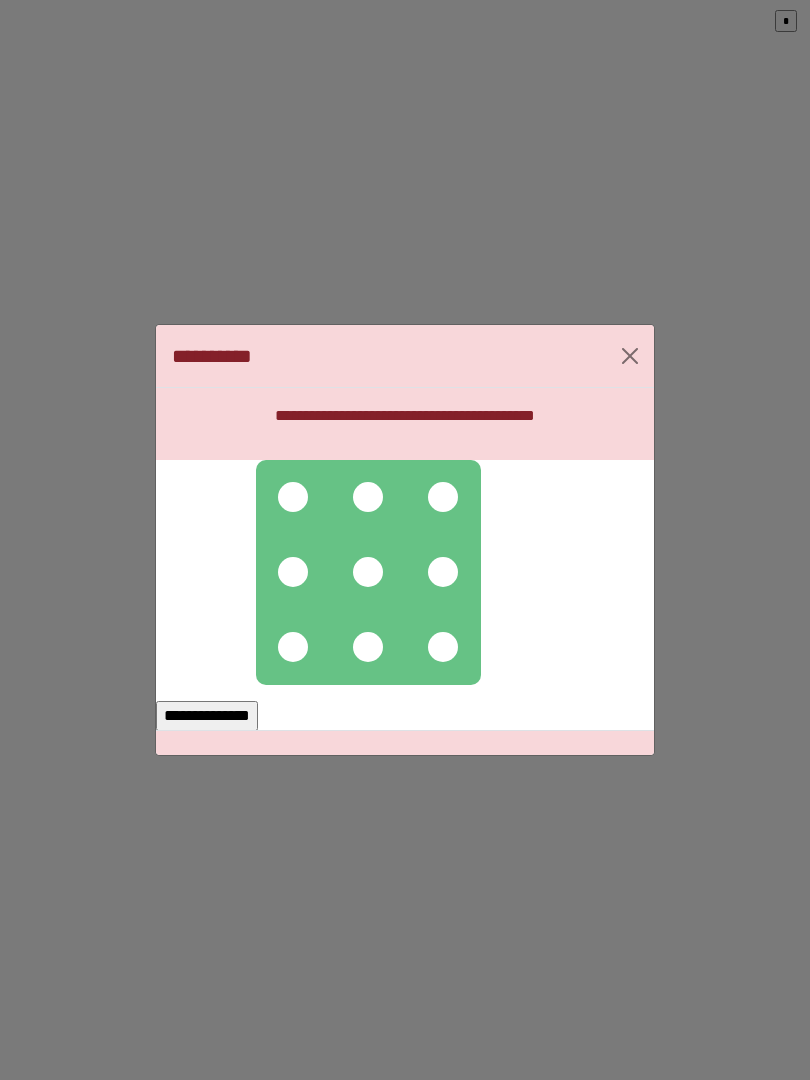 click at bounding box center (293, 497) 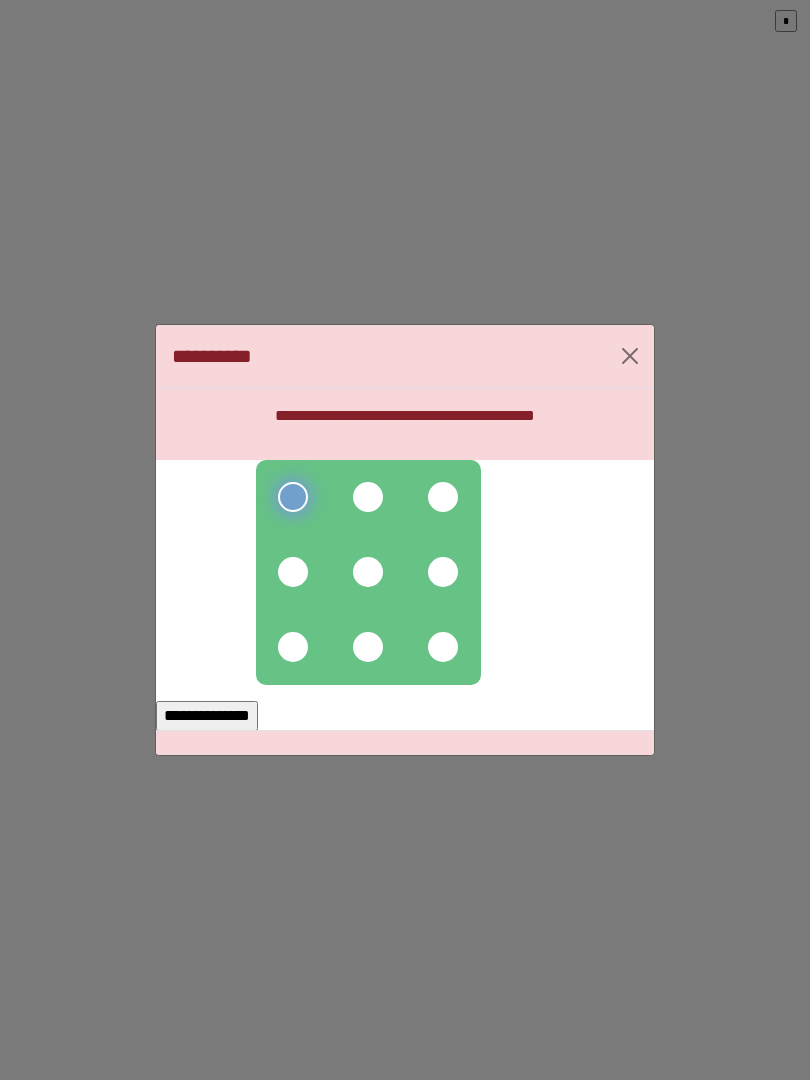 click at bounding box center (368, 497) 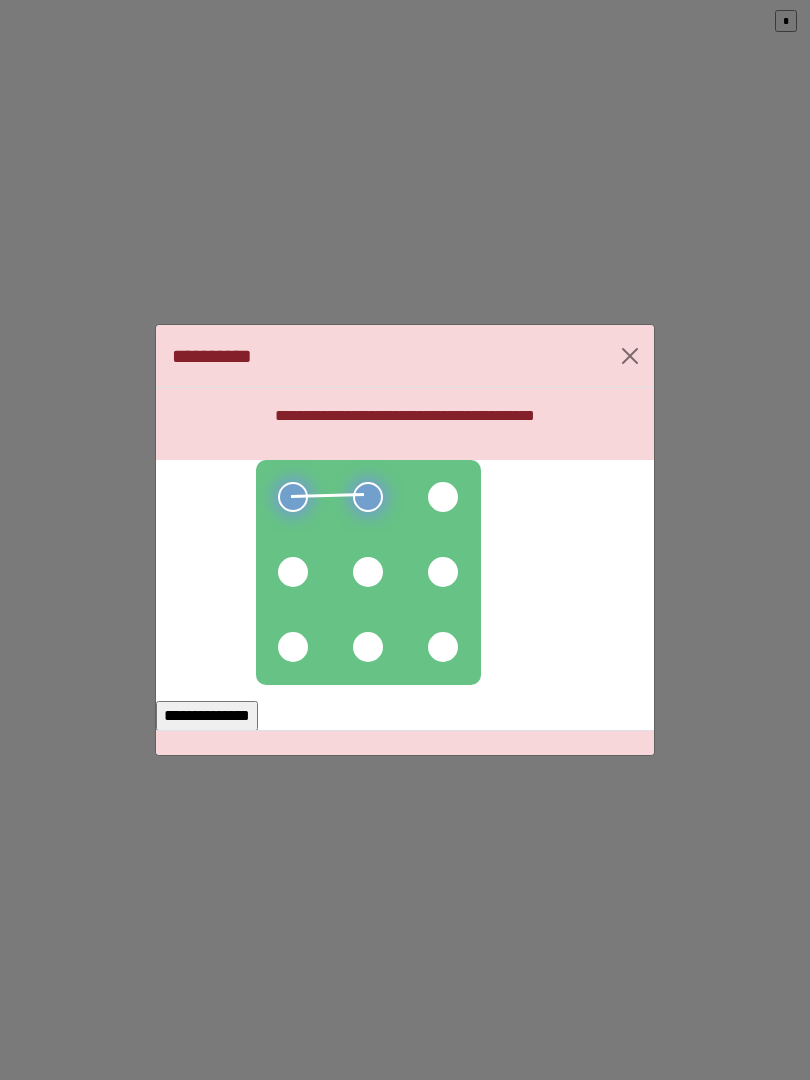 click at bounding box center (443, 497) 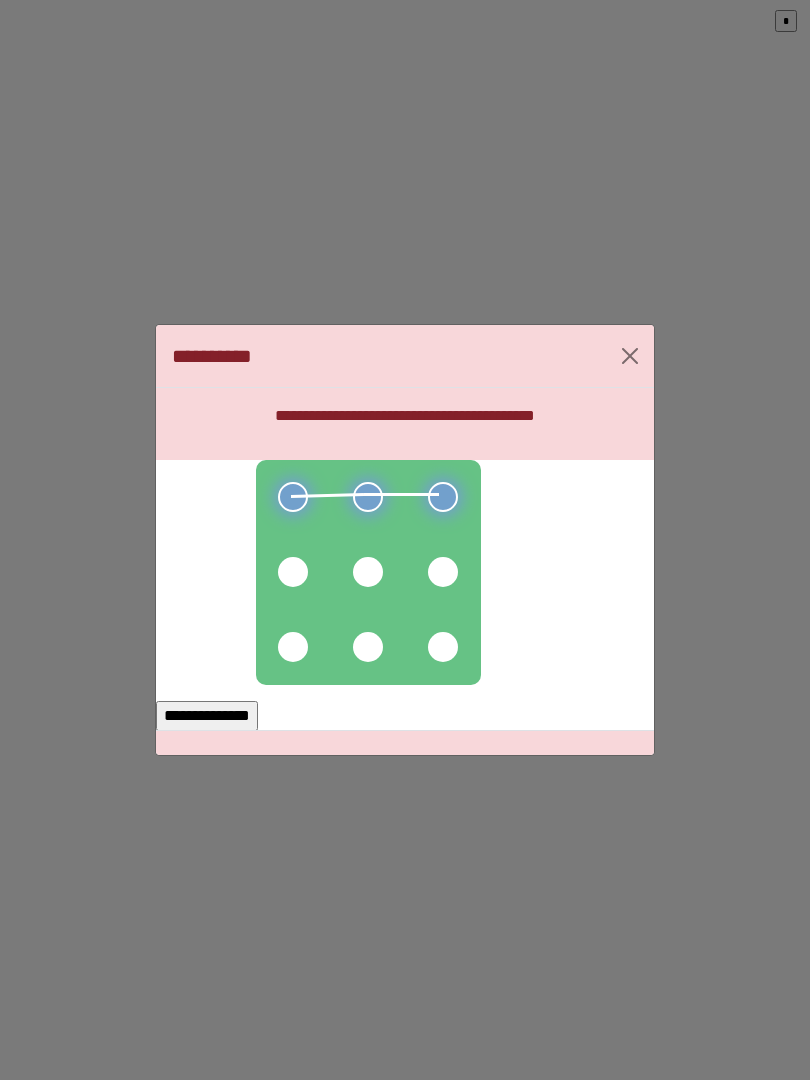 click at bounding box center [443, 572] 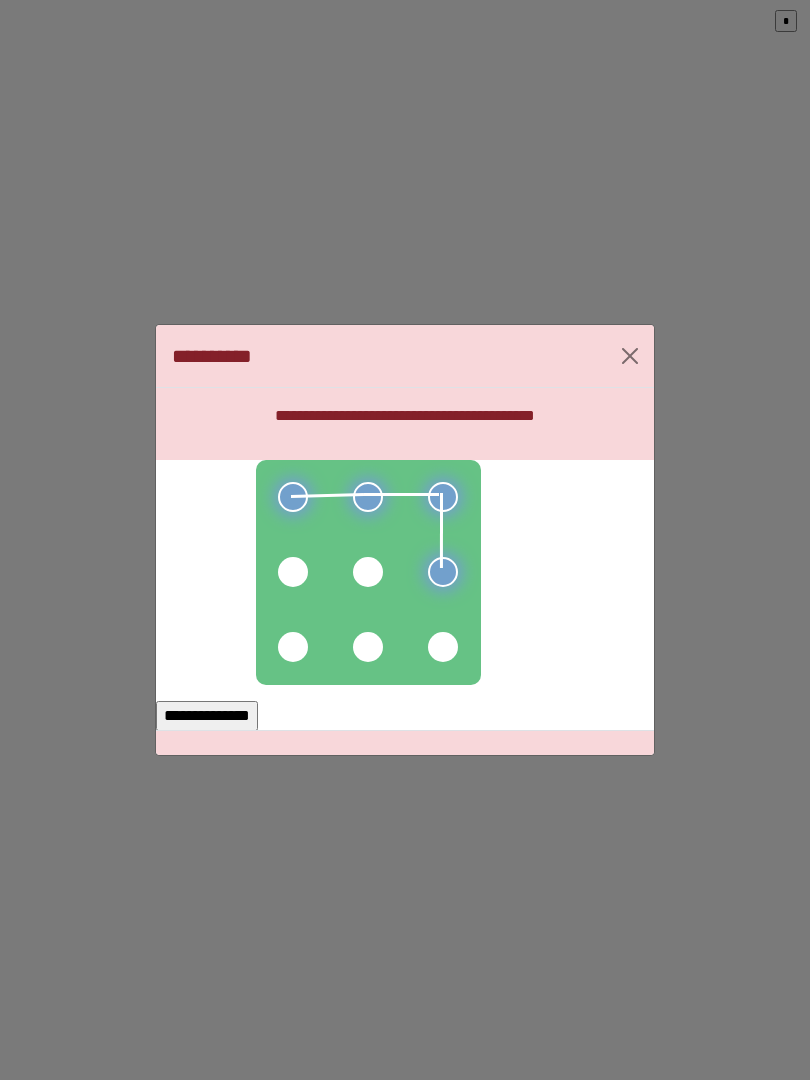 click at bounding box center [368, 572] 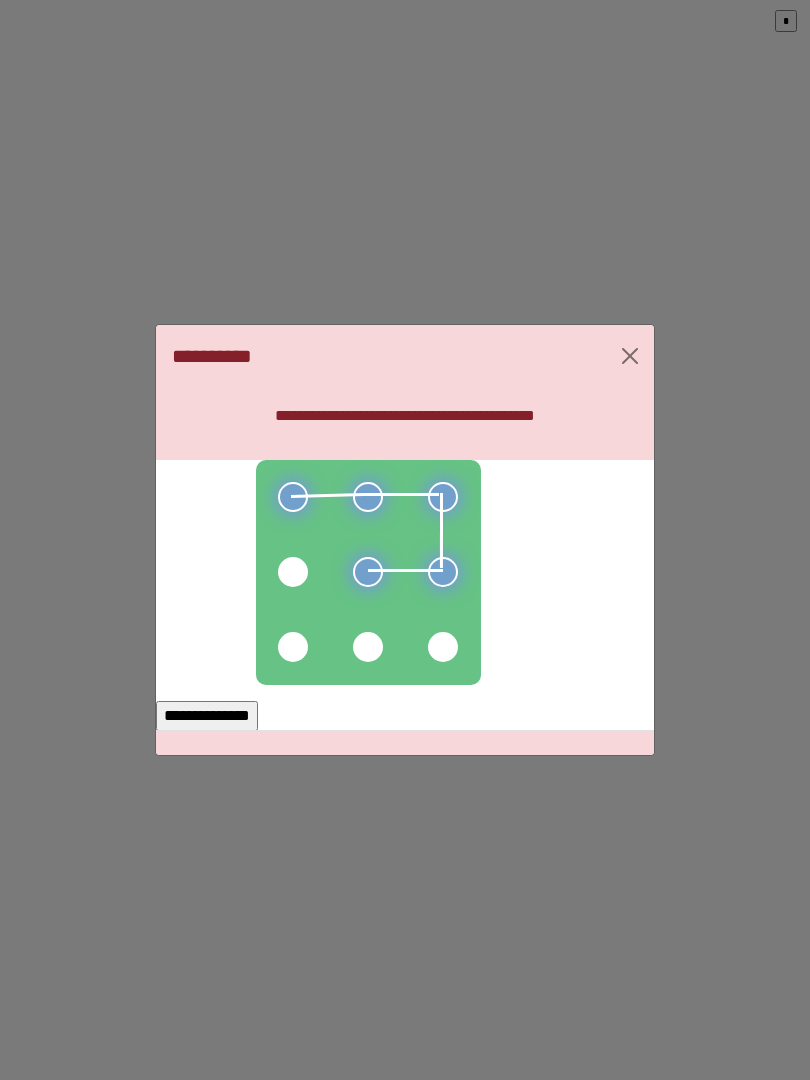 click at bounding box center (368, 572) 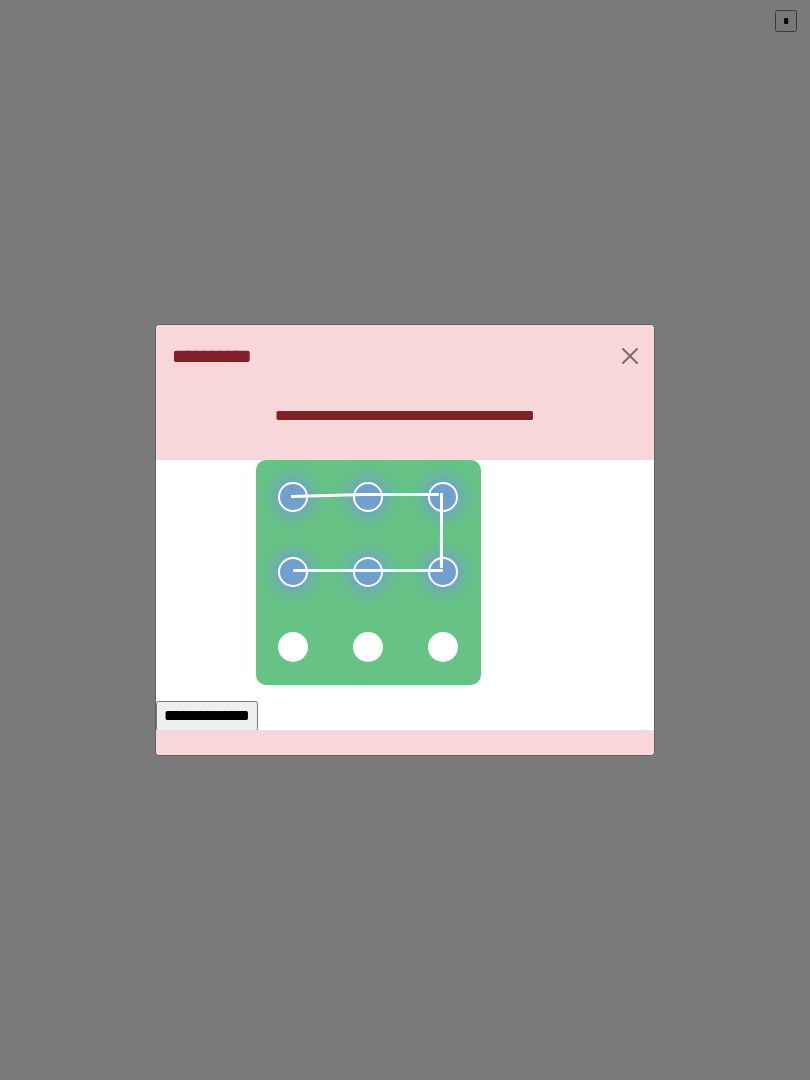 click on "**********" at bounding box center (207, 716) 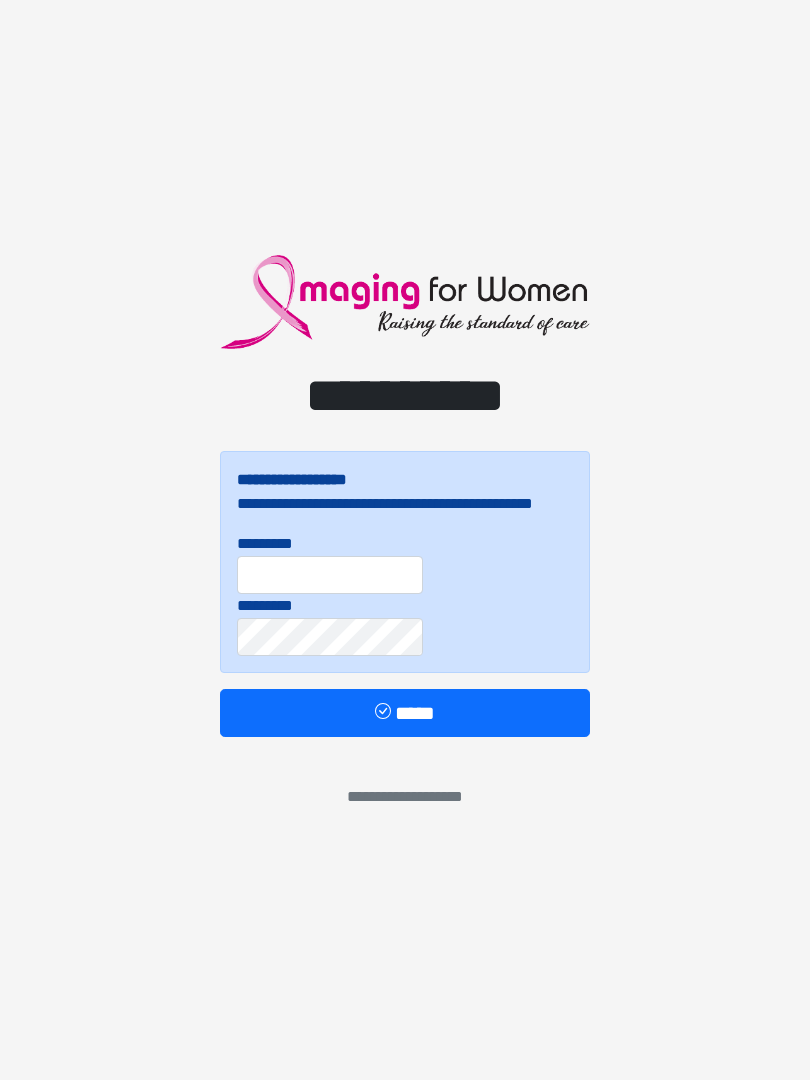 scroll, scrollTop: 0, scrollLeft: 0, axis: both 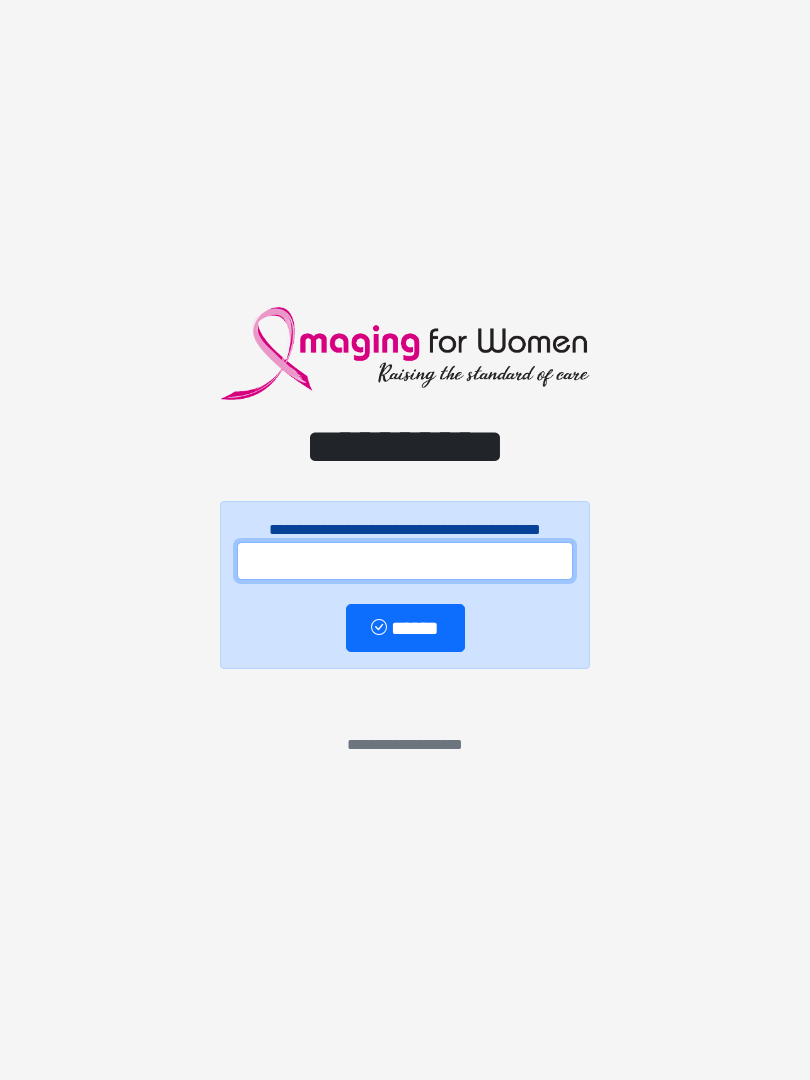 click at bounding box center [405, 561] 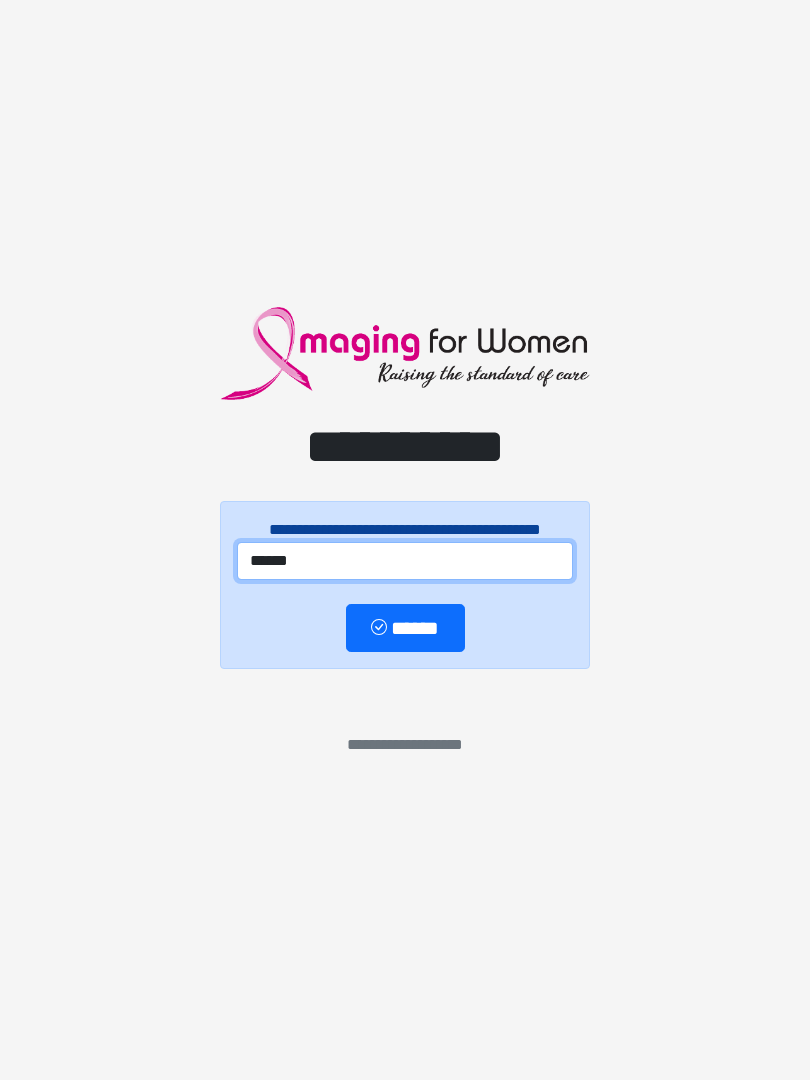 type on "******" 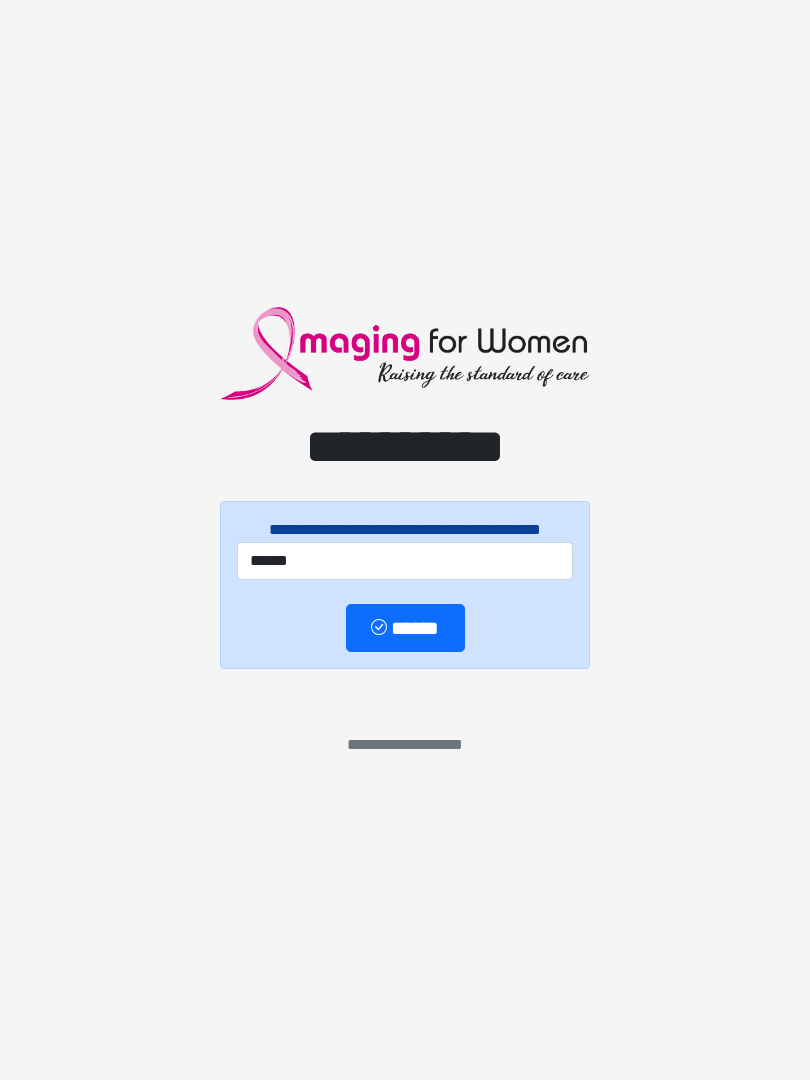 click on "******" at bounding box center [405, 628] 